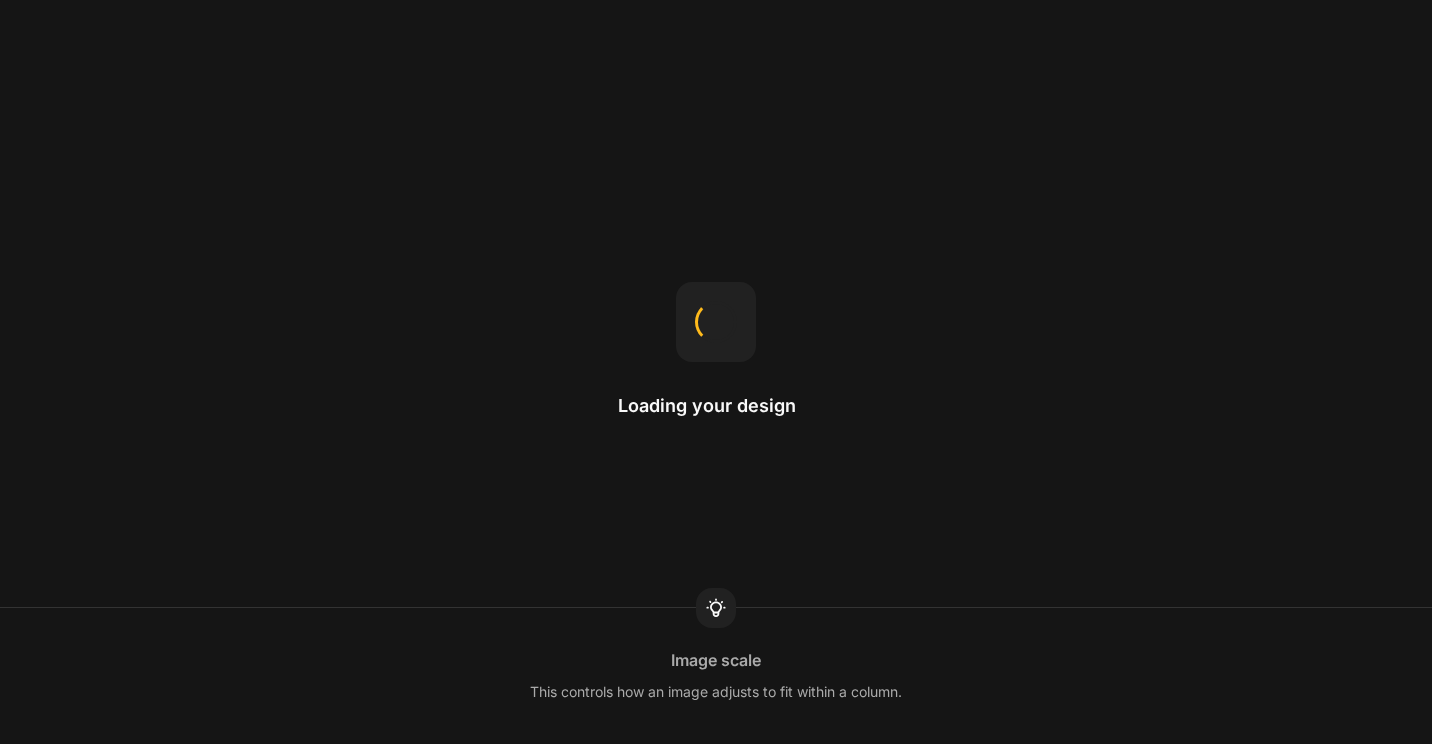 scroll, scrollTop: 0, scrollLeft: 0, axis: both 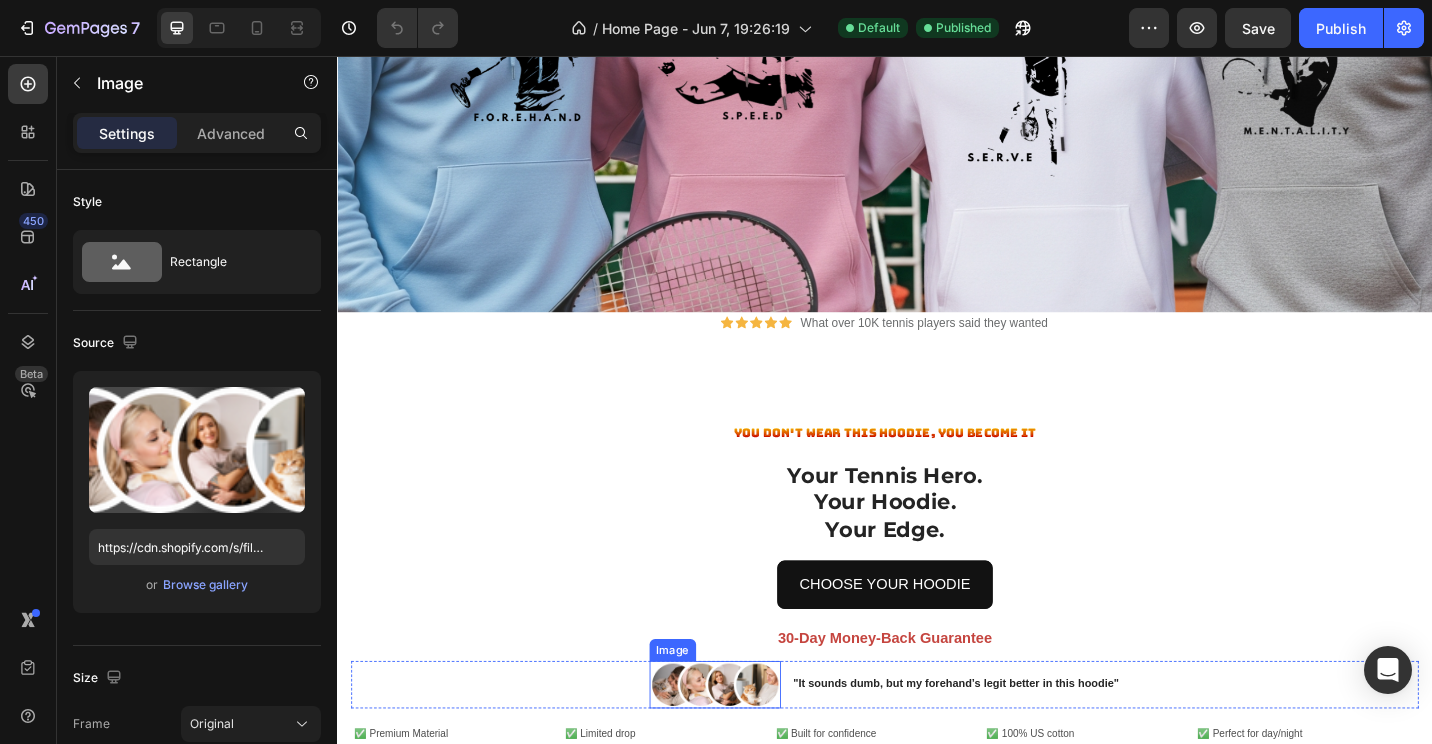 click at bounding box center (751, 745) 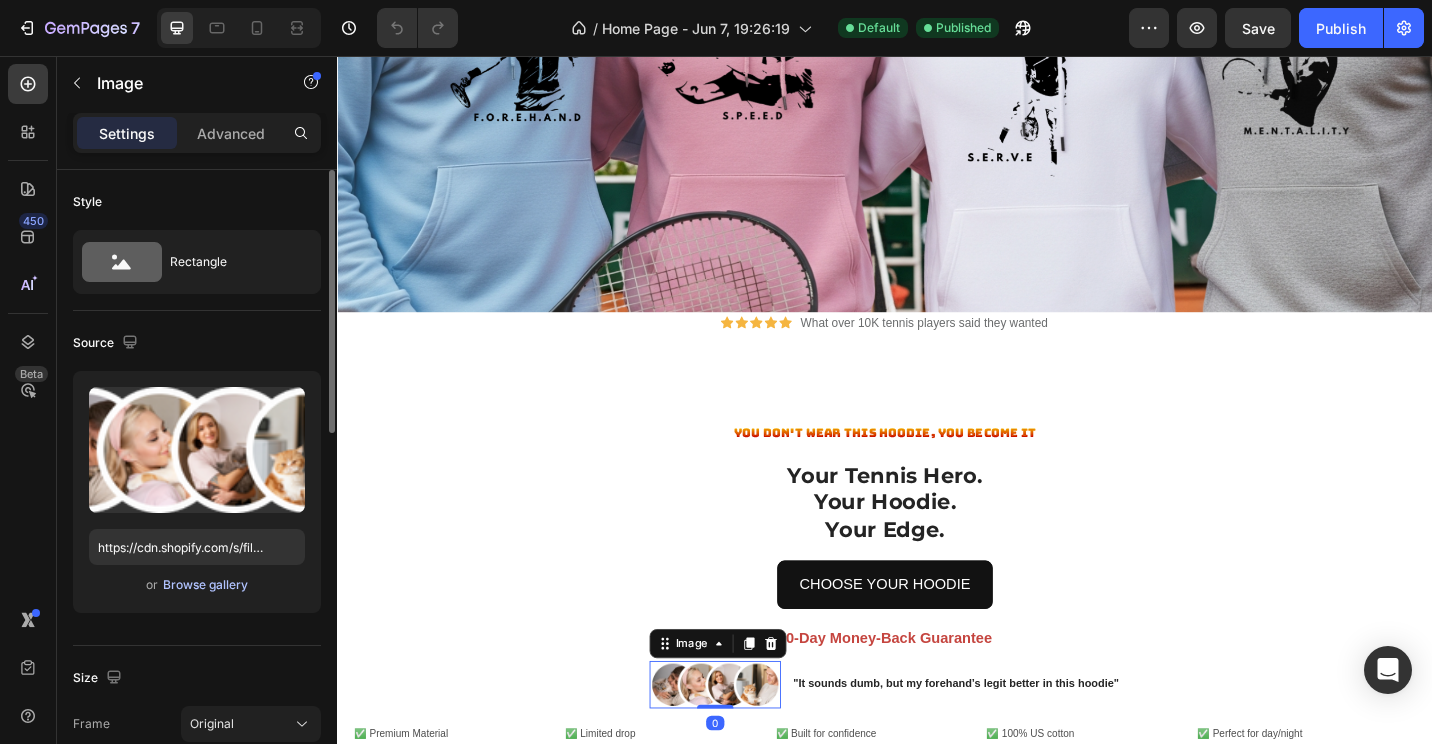 click on "Browse gallery" at bounding box center [205, 585] 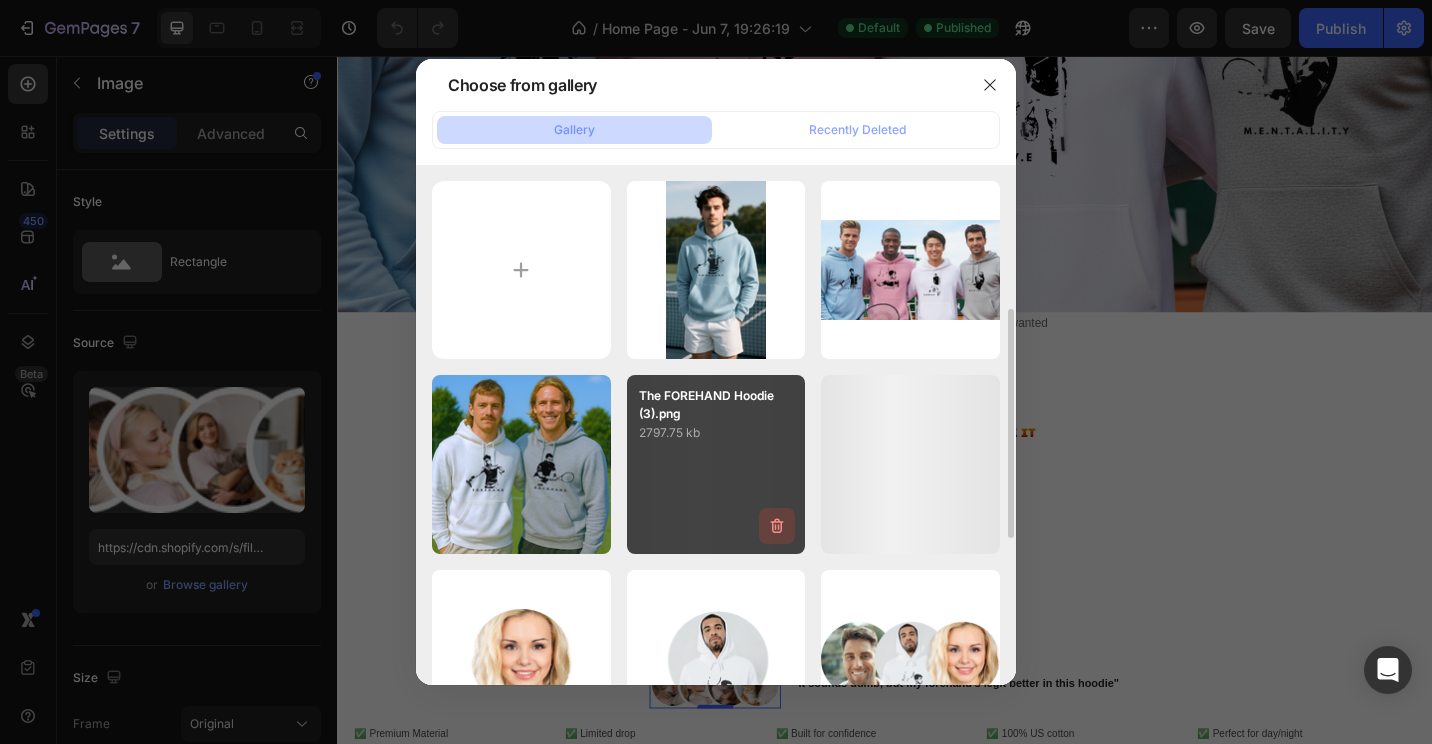 scroll, scrollTop: 100, scrollLeft: 0, axis: vertical 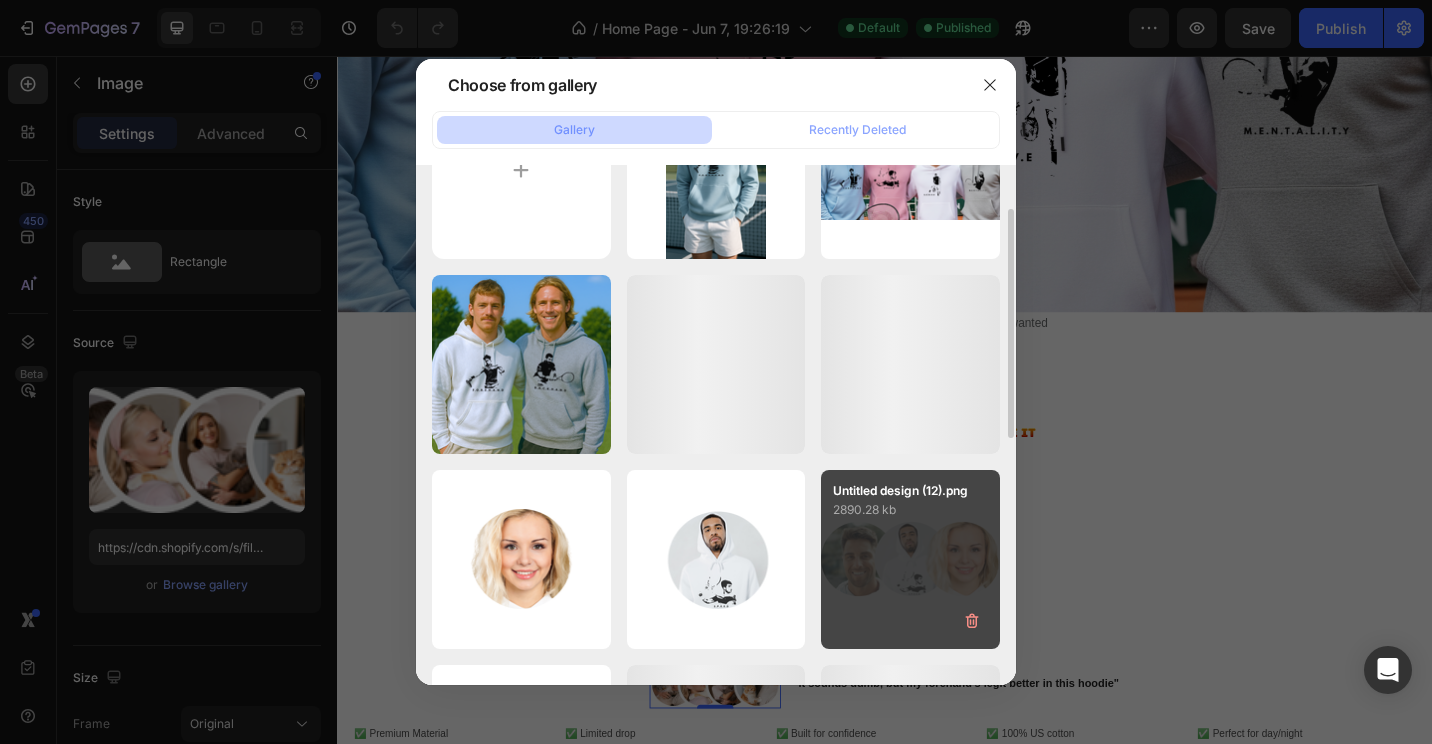 click on "Untitled design (12).png 2890.28 kb" at bounding box center (910, 559) 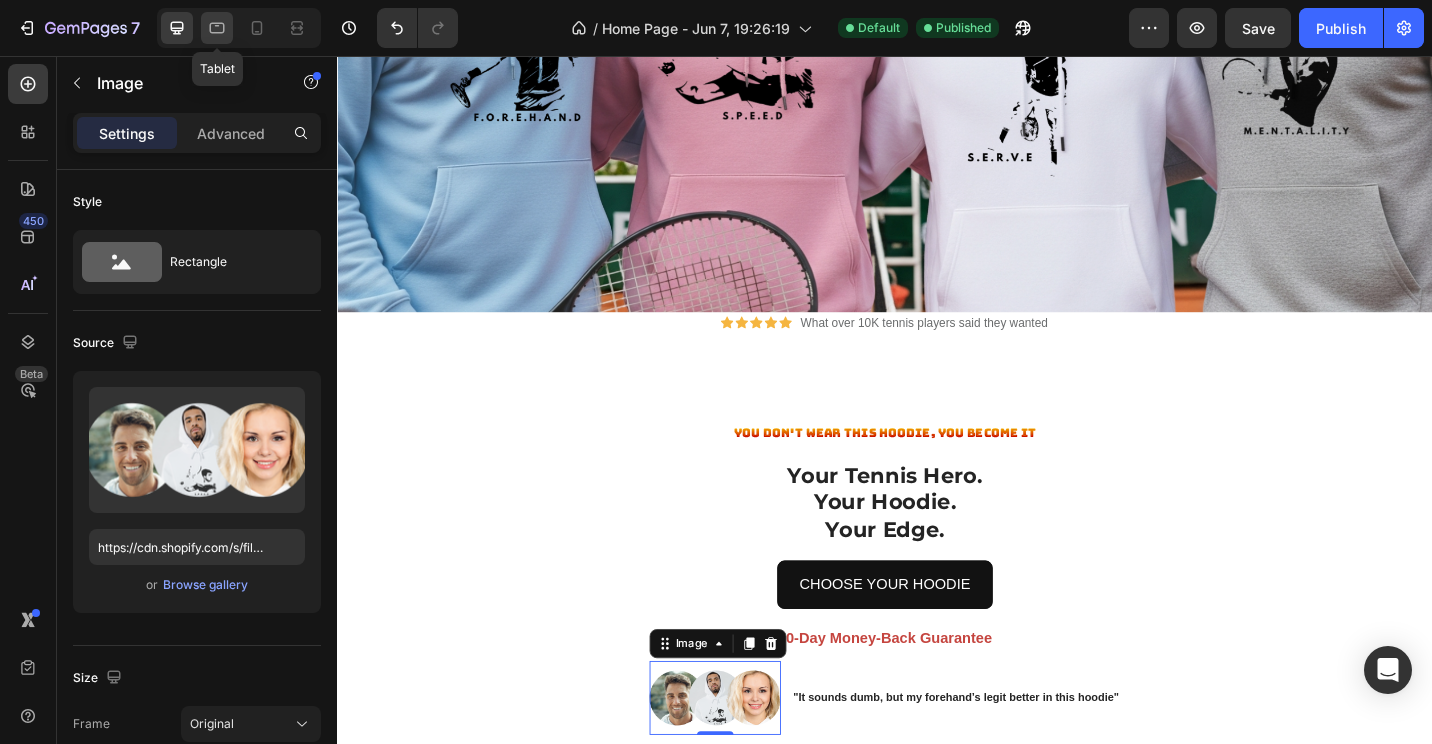click 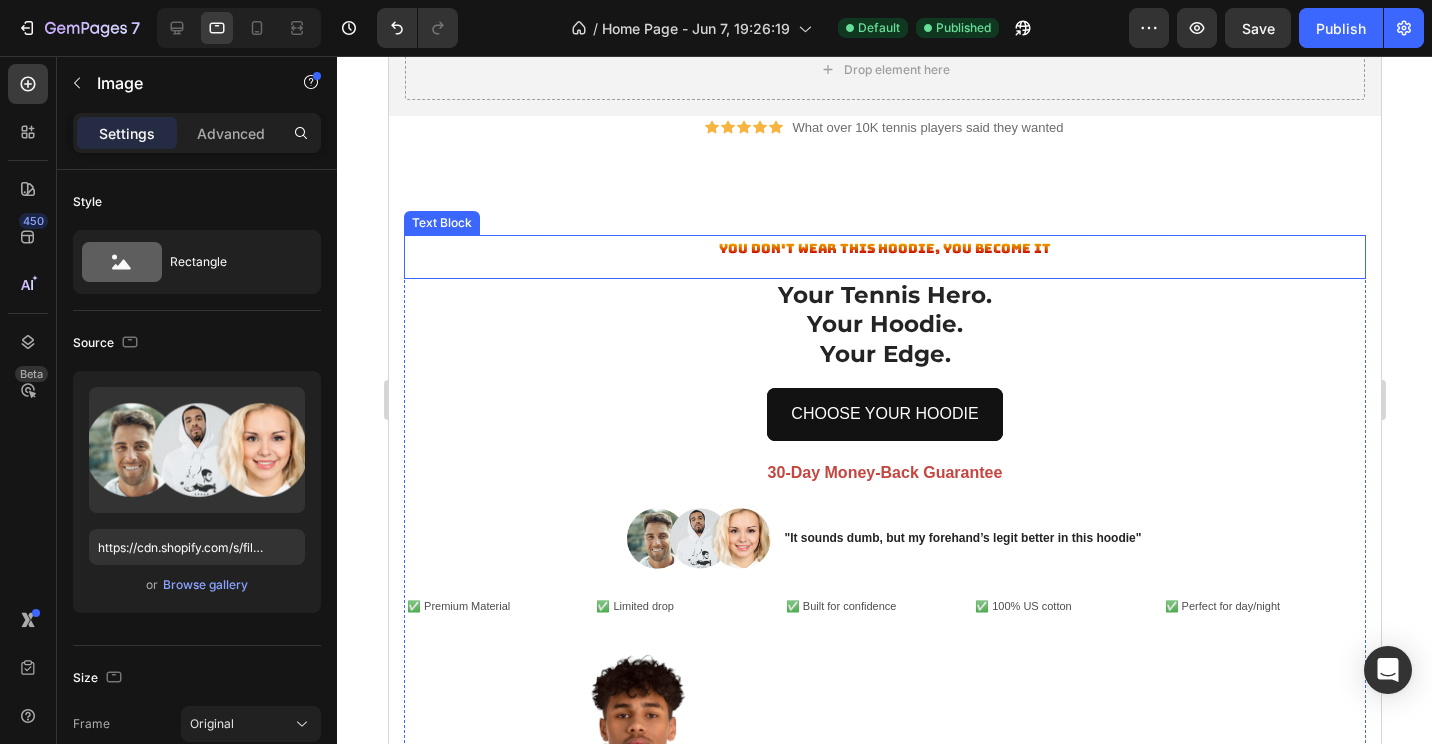 scroll, scrollTop: 700, scrollLeft: 0, axis: vertical 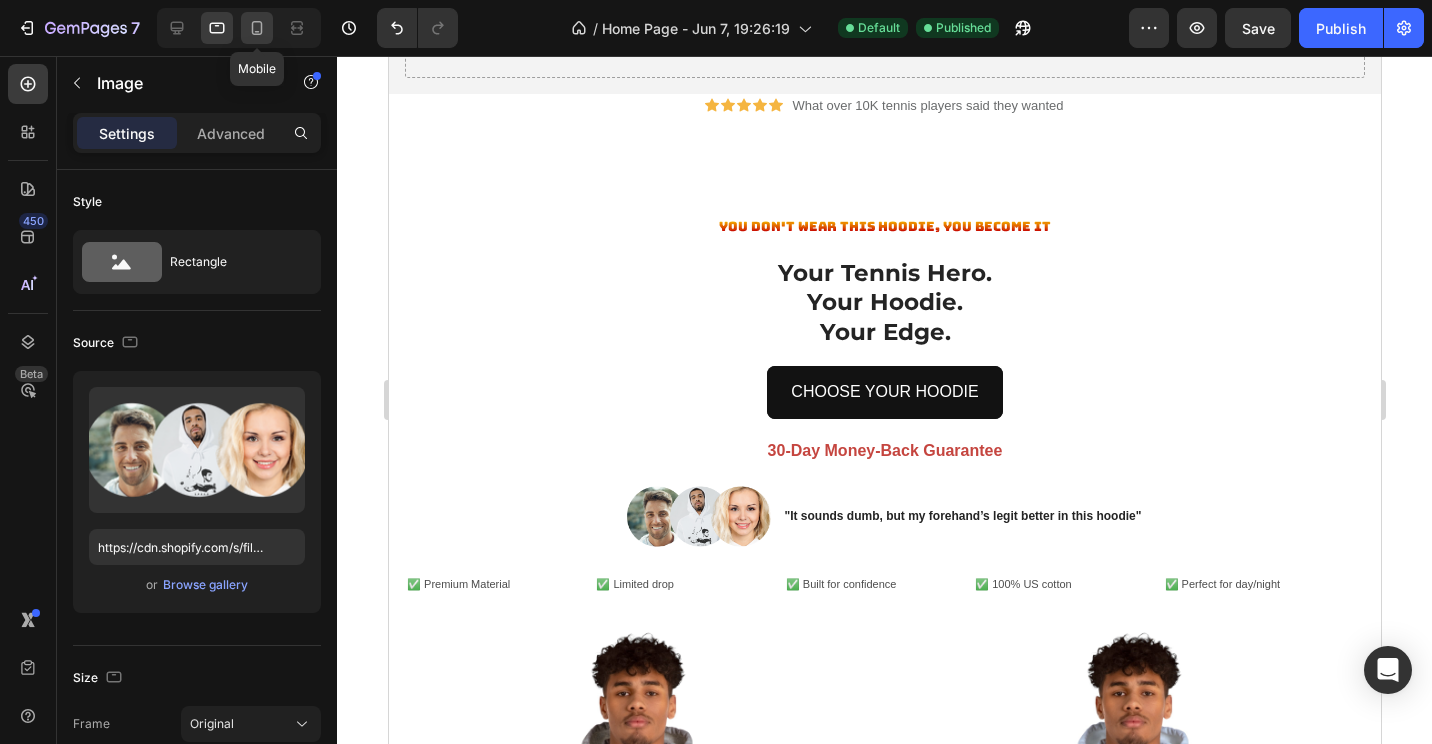 click 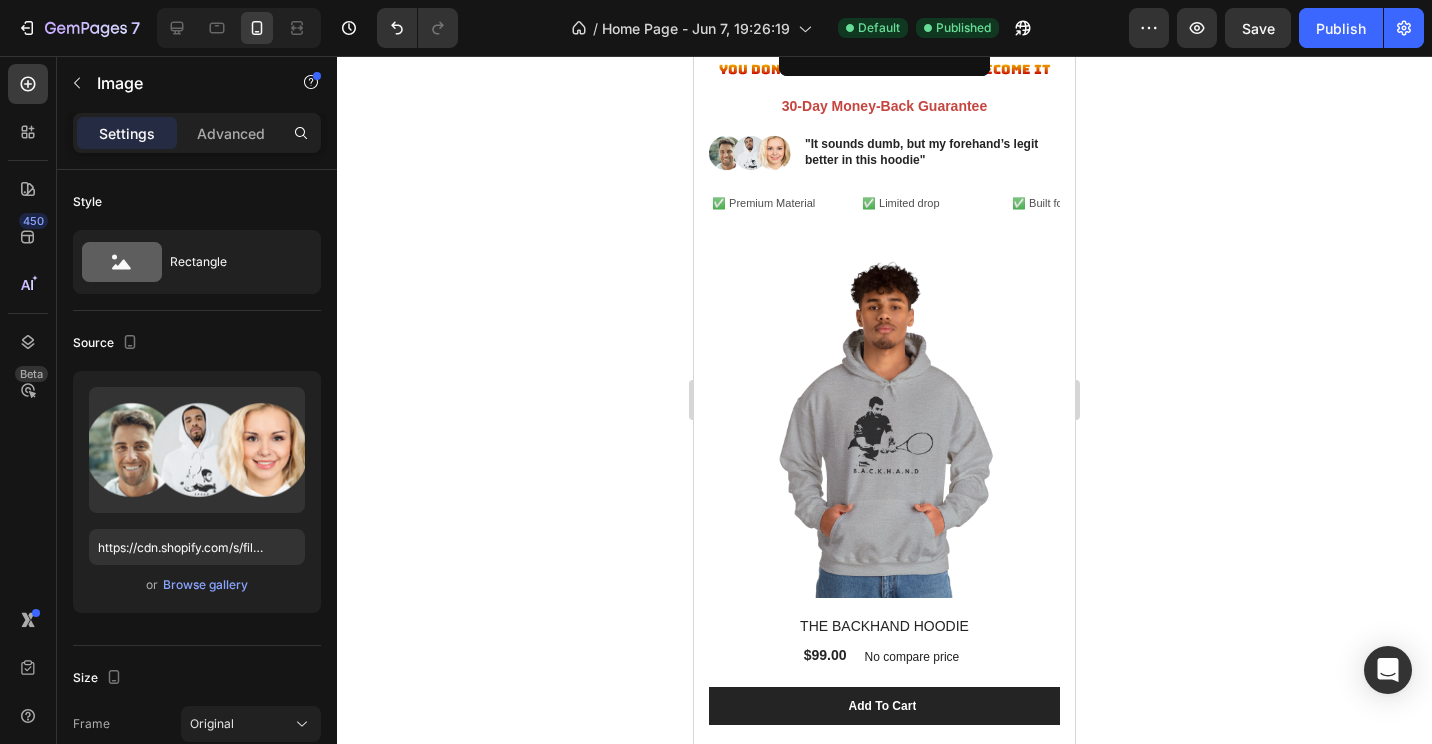 scroll, scrollTop: 876, scrollLeft: 0, axis: vertical 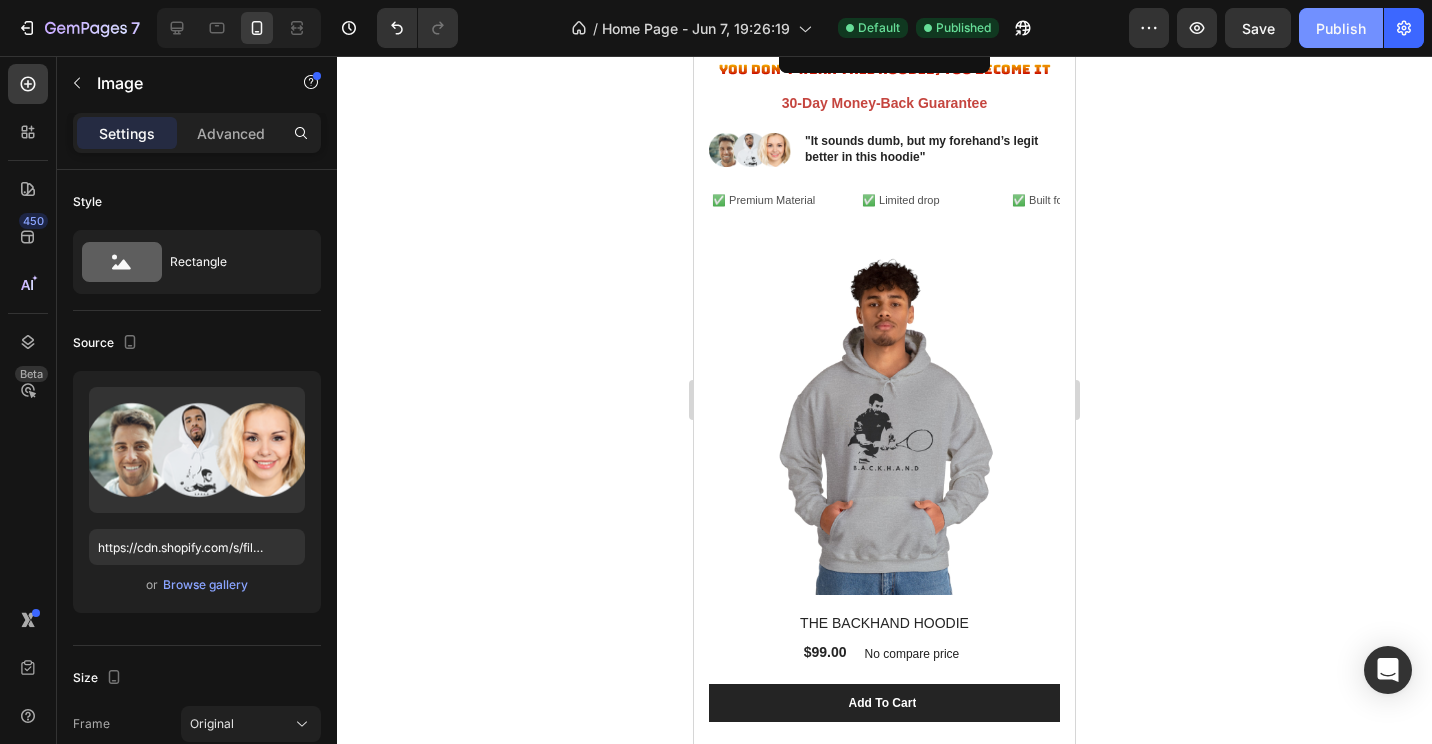 click on "Publish" at bounding box center [1341, 28] 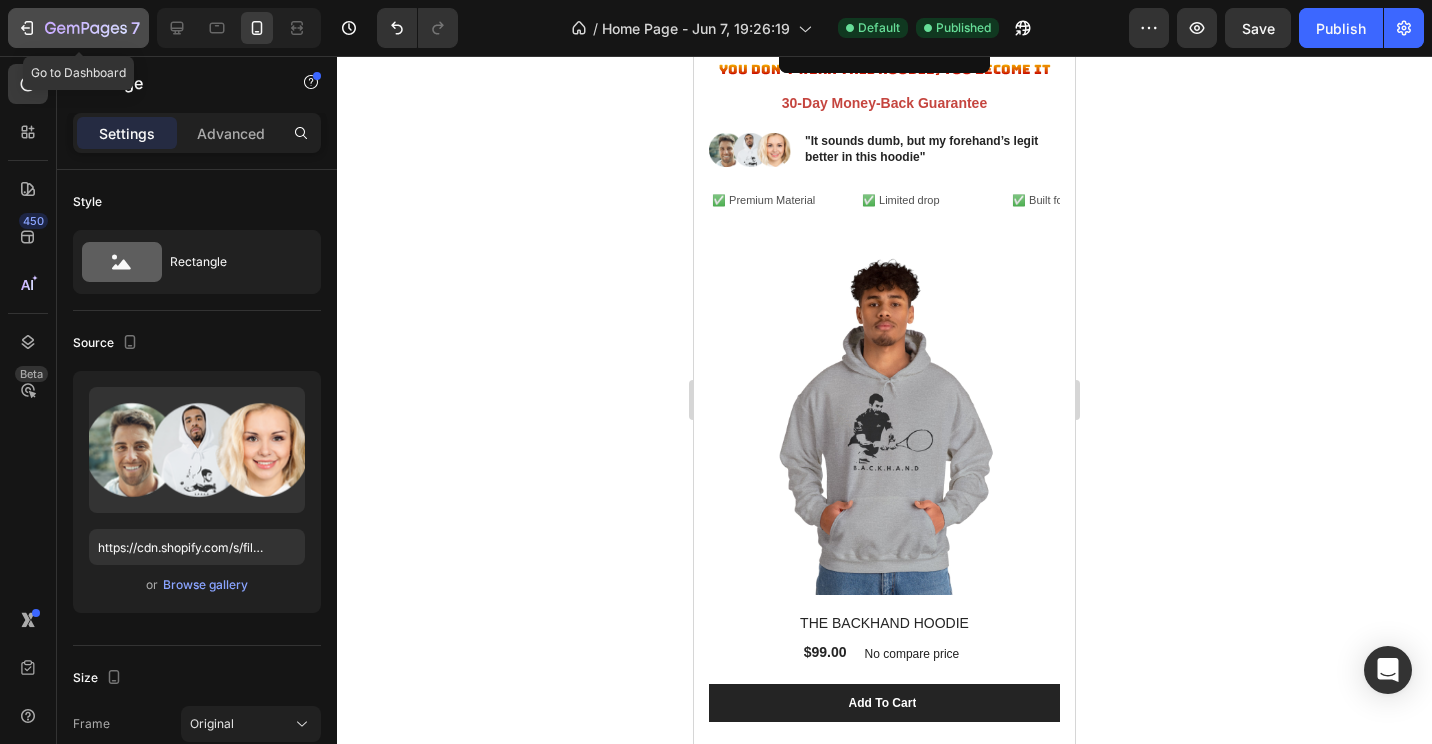 click on "7" 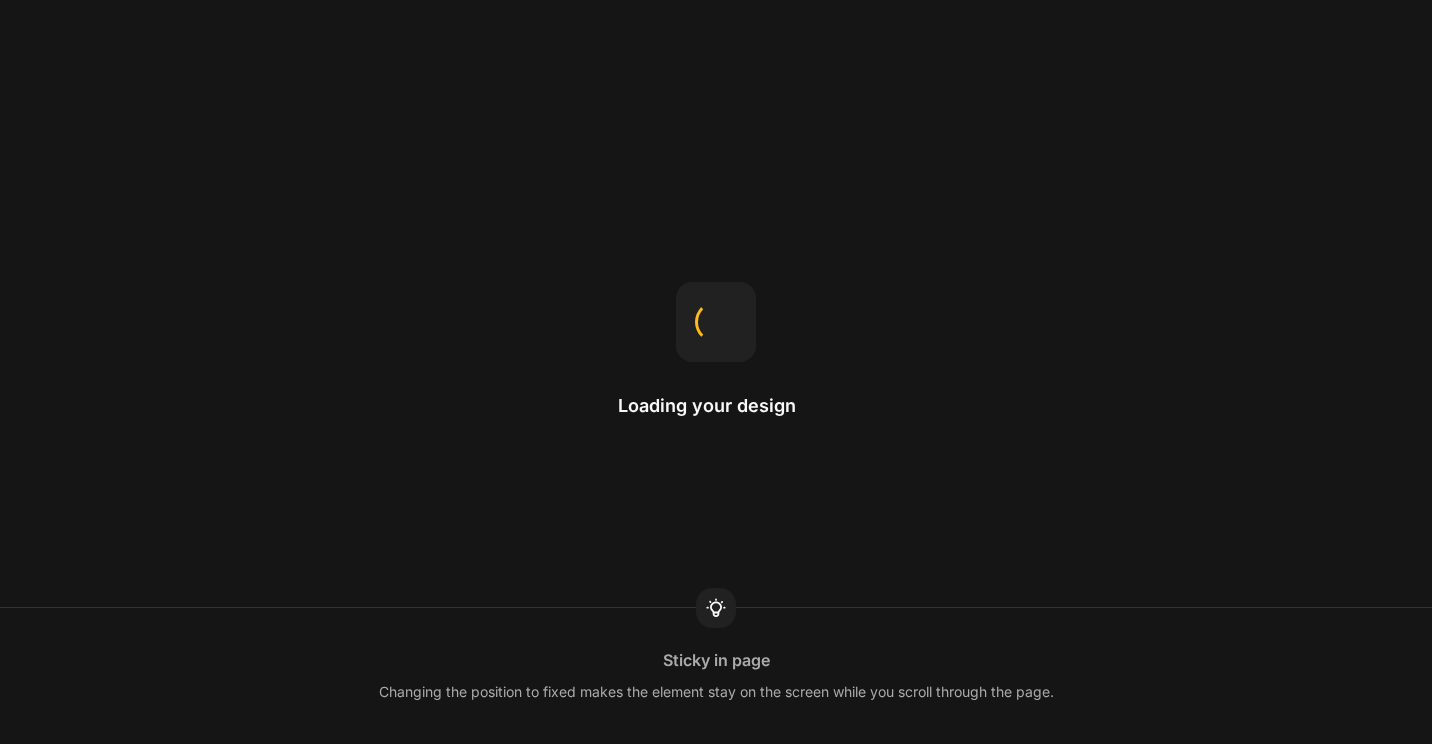 scroll, scrollTop: 0, scrollLeft: 0, axis: both 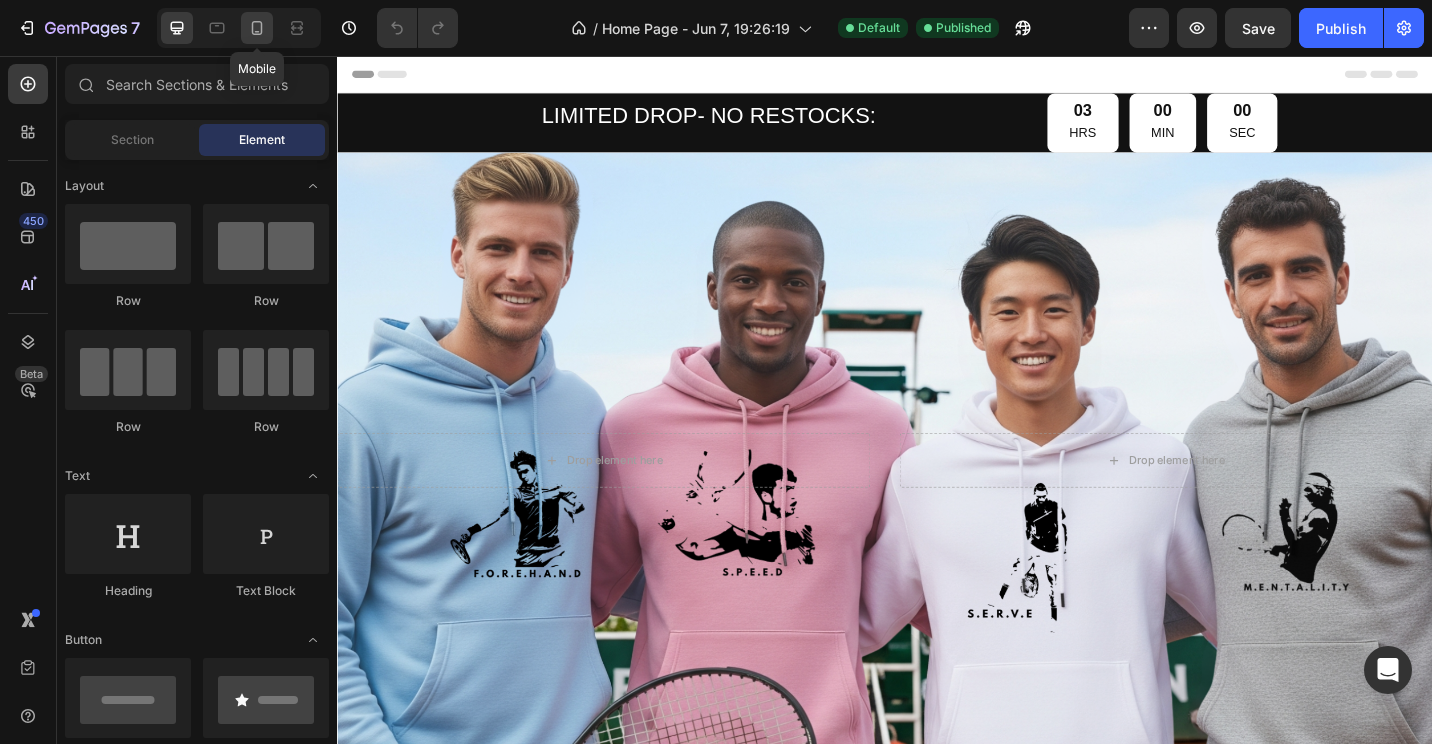 click 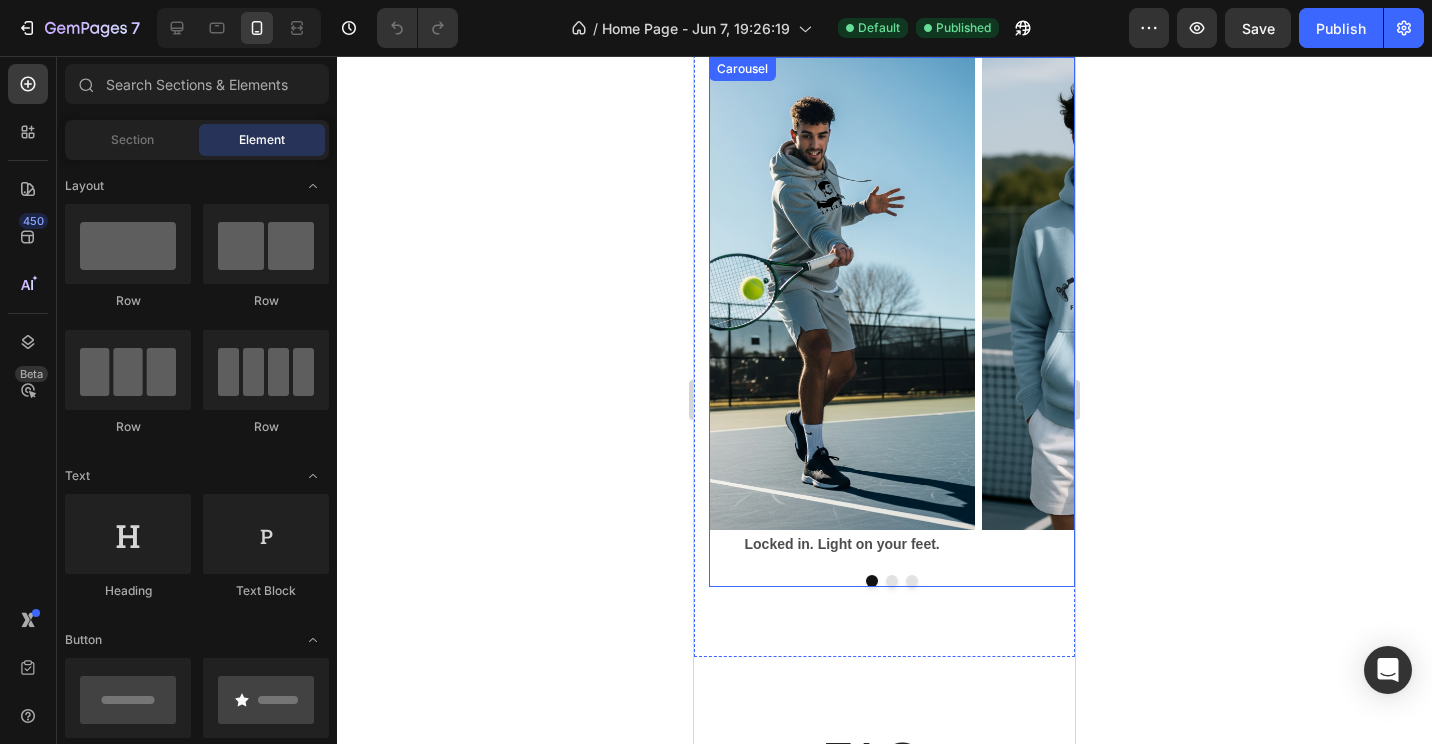 scroll, scrollTop: 3600, scrollLeft: 0, axis: vertical 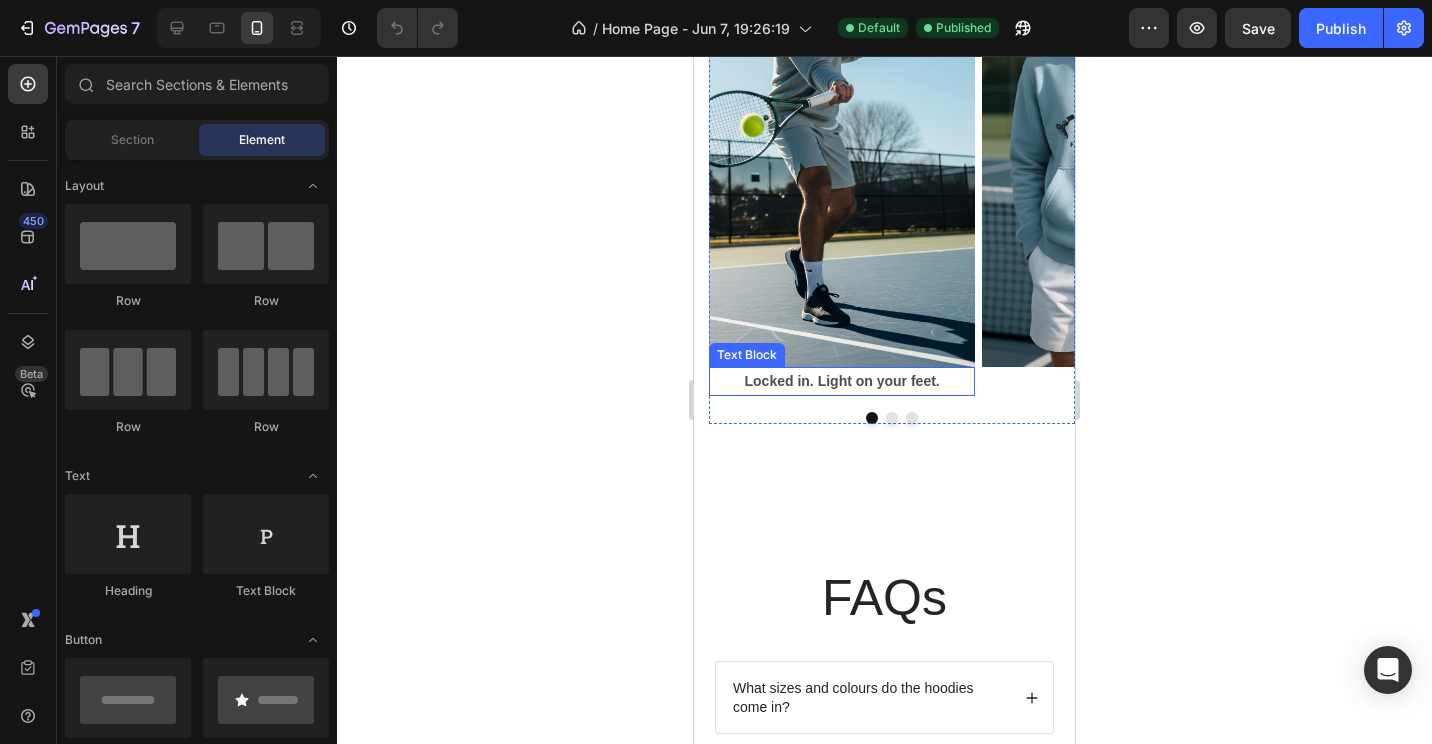 click on "Locked in. Light on your feet." at bounding box center [842, 381] 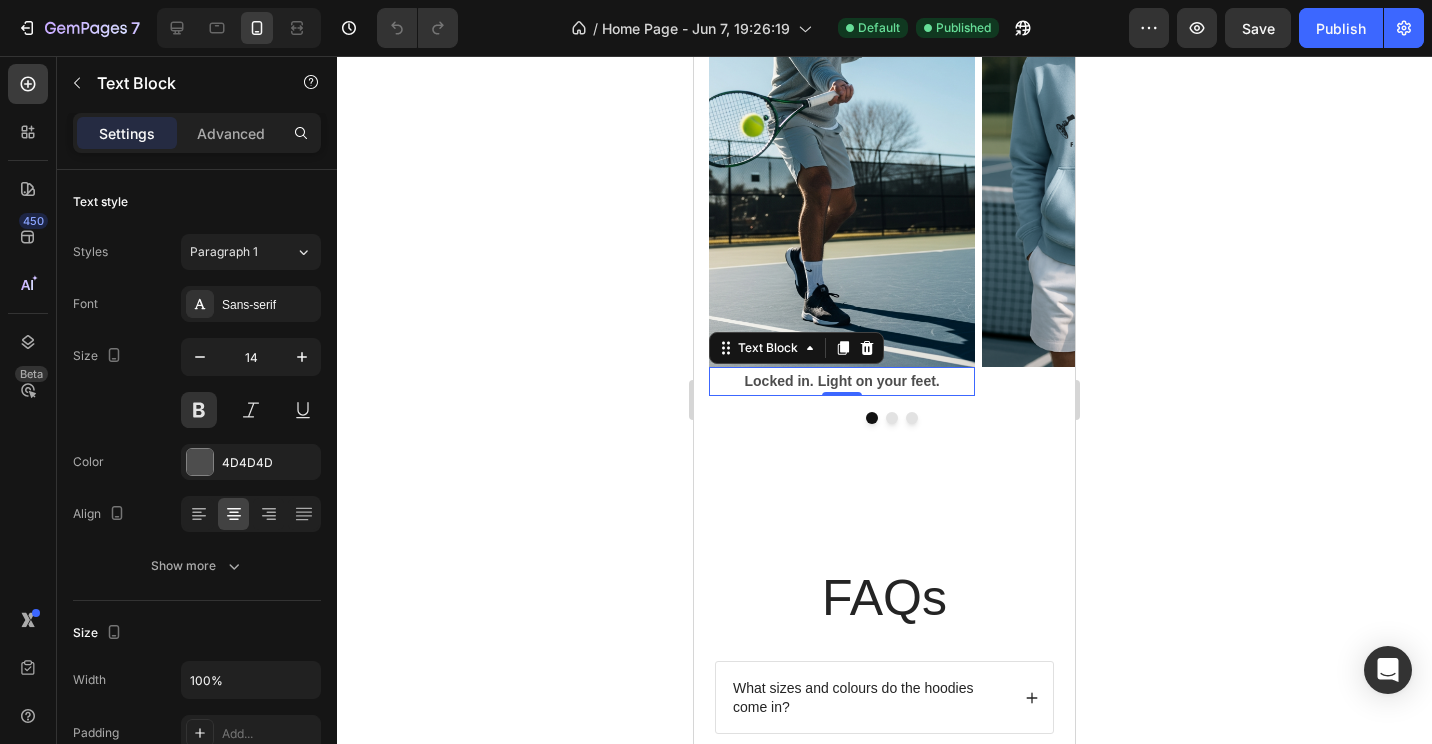 click on "Locked in. Light on your feet." at bounding box center (842, 381) 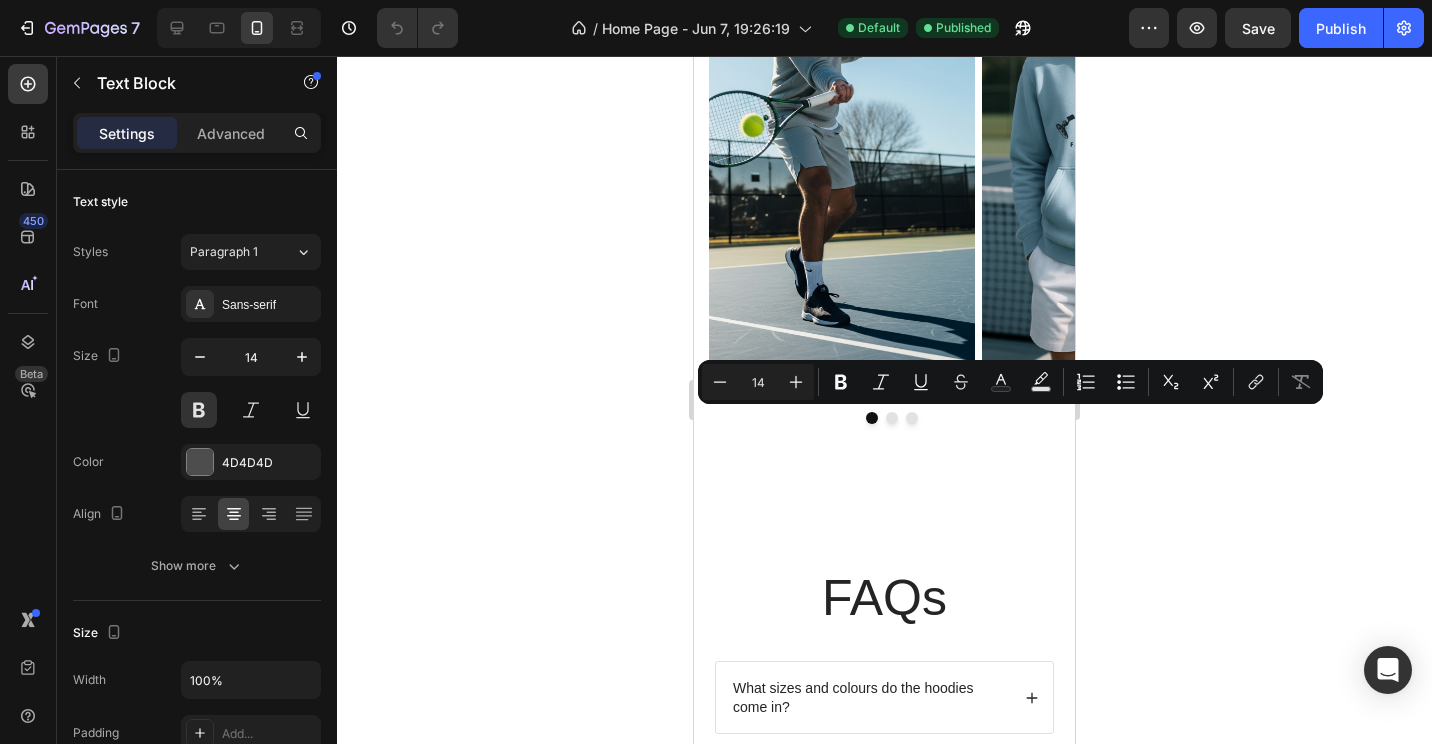 click on "Locked in. Light on your feet." at bounding box center (842, 381) 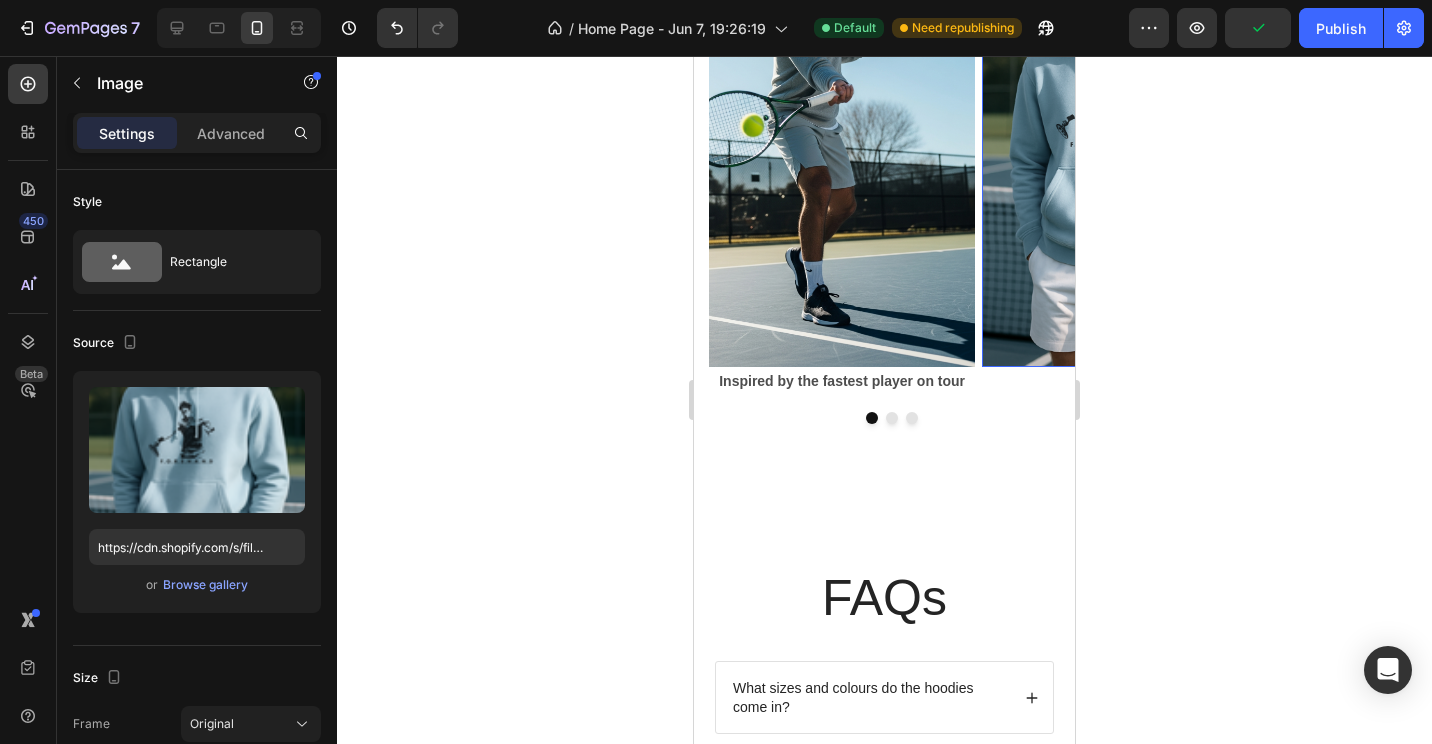 click at bounding box center [1115, 130] 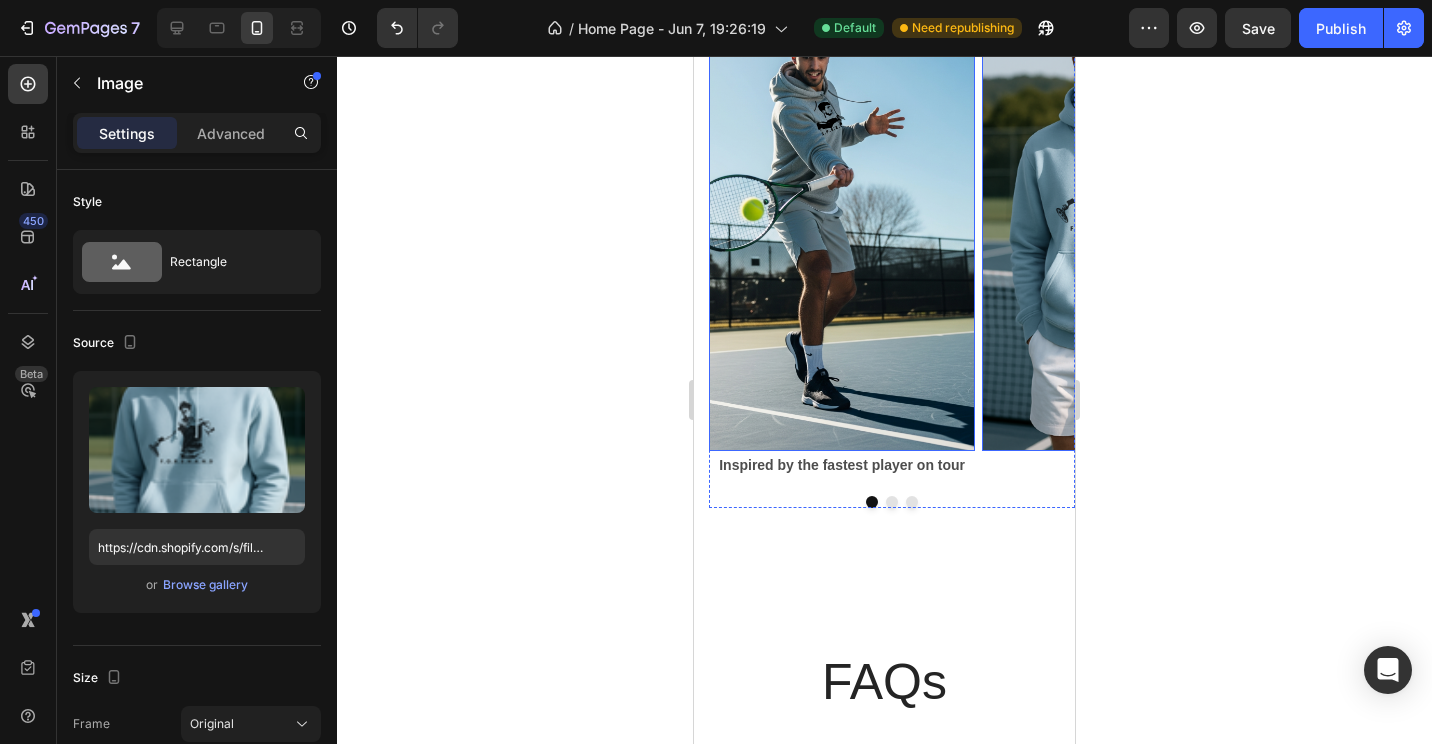 scroll, scrollTop: 3400, scrollLeft: 0, axis: vertical 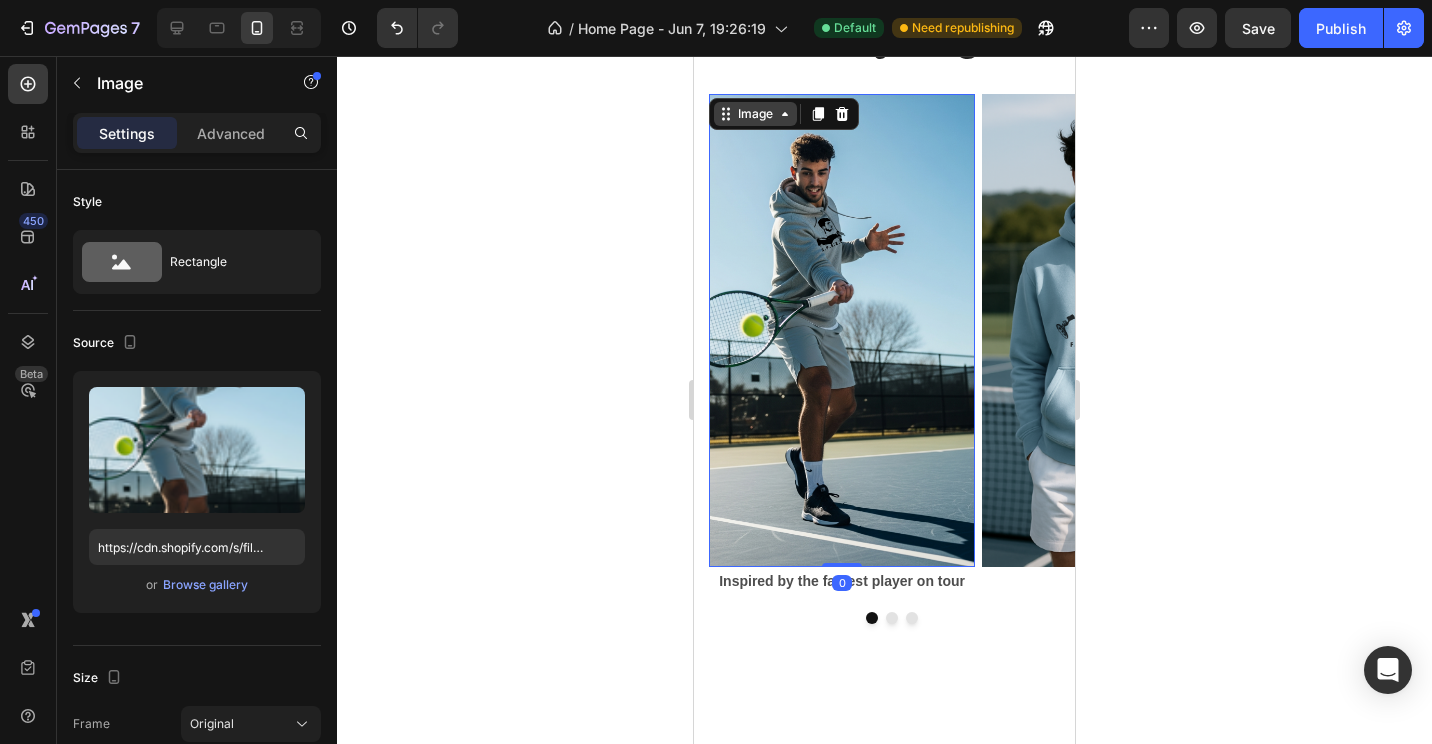 click on "Image" at bounding box center (755, 114) 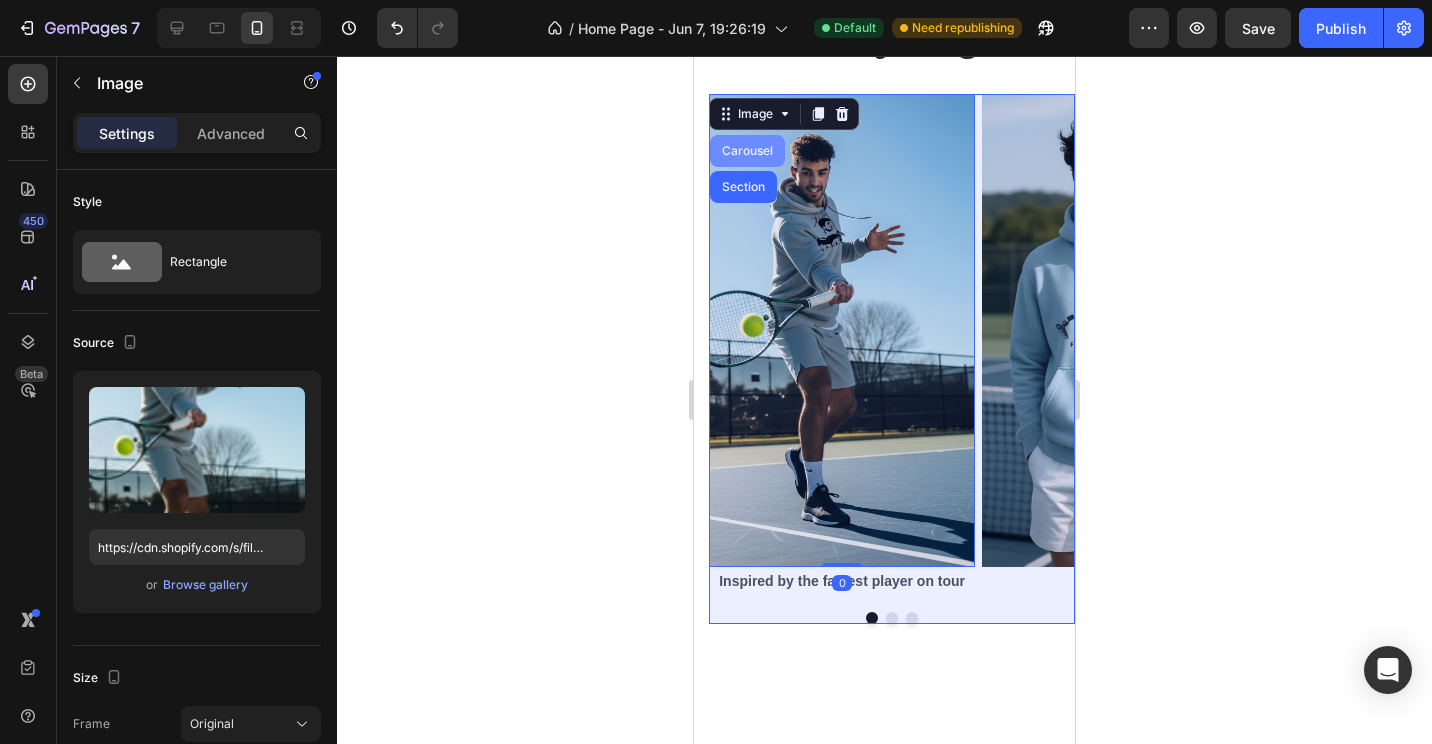click on "Carousel" at bounding box center [747, 151] 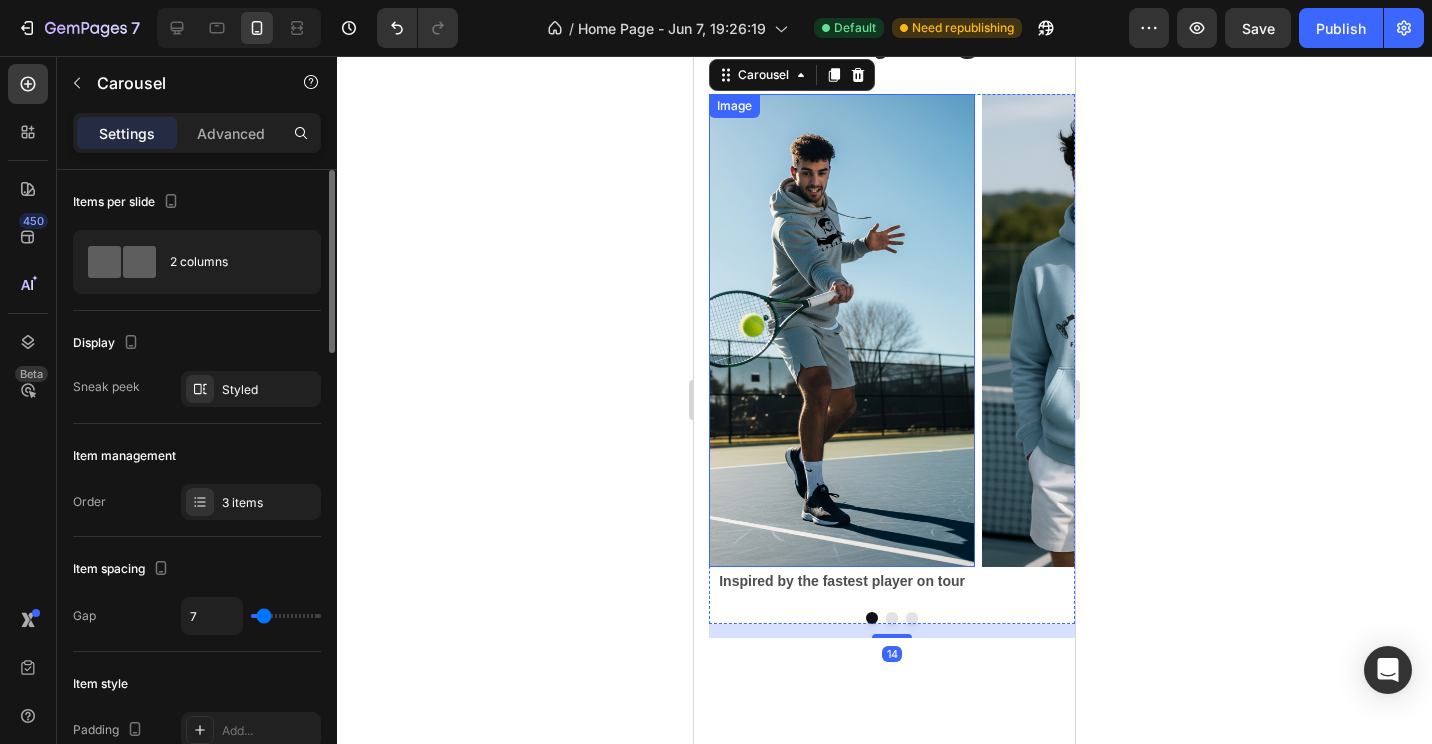 scroll, scrollTop: 100, scrollLeft: 0, axis: vertical 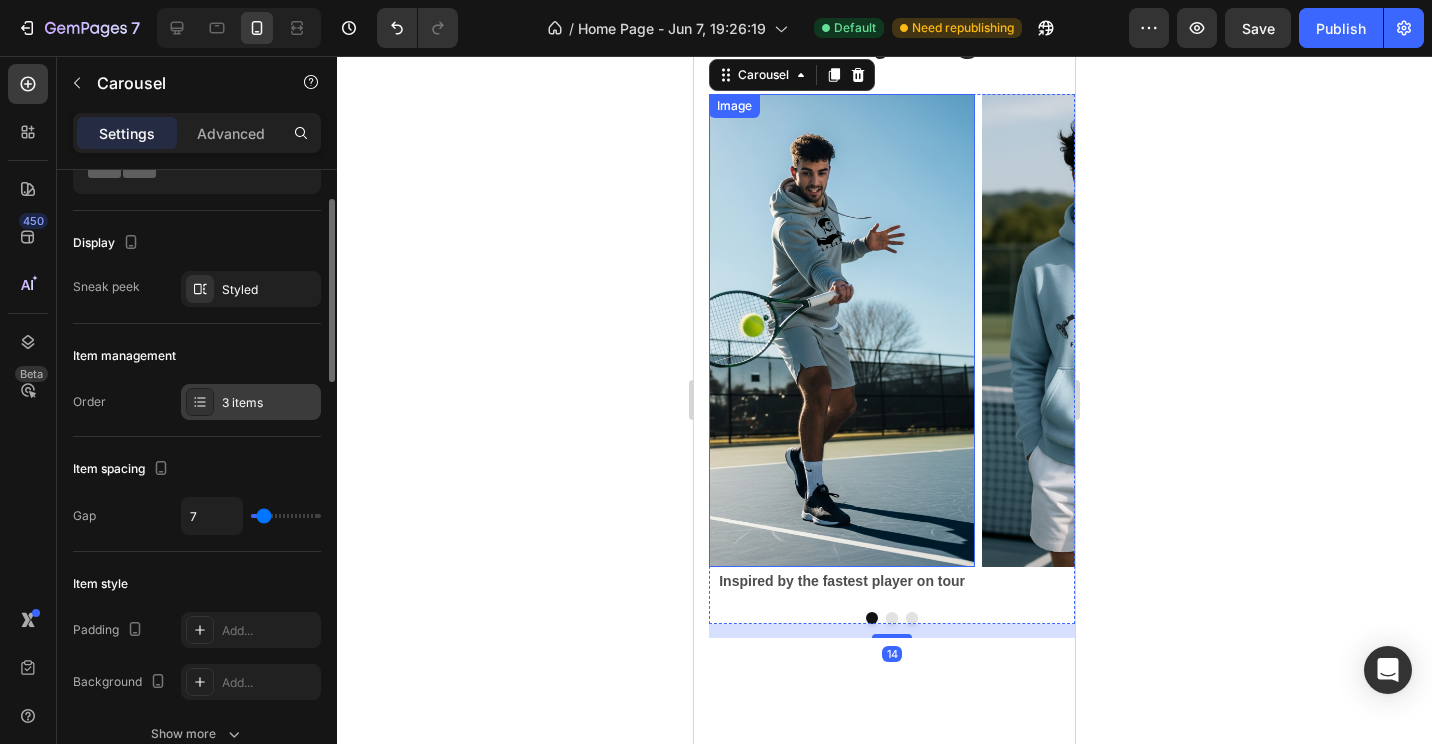 click on "3 items" at bounding box center [251, 402] 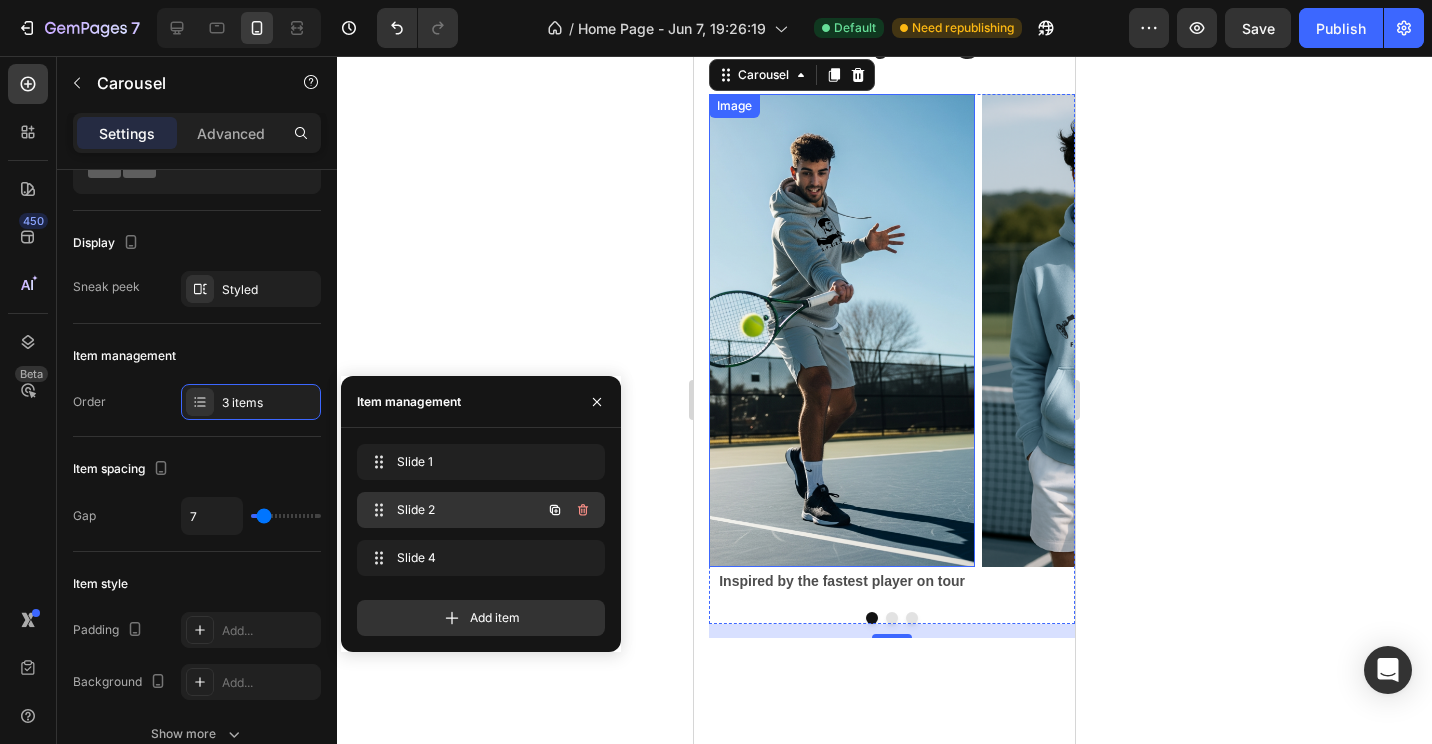 click on "Slide 2" at bounding box center (453, 510) 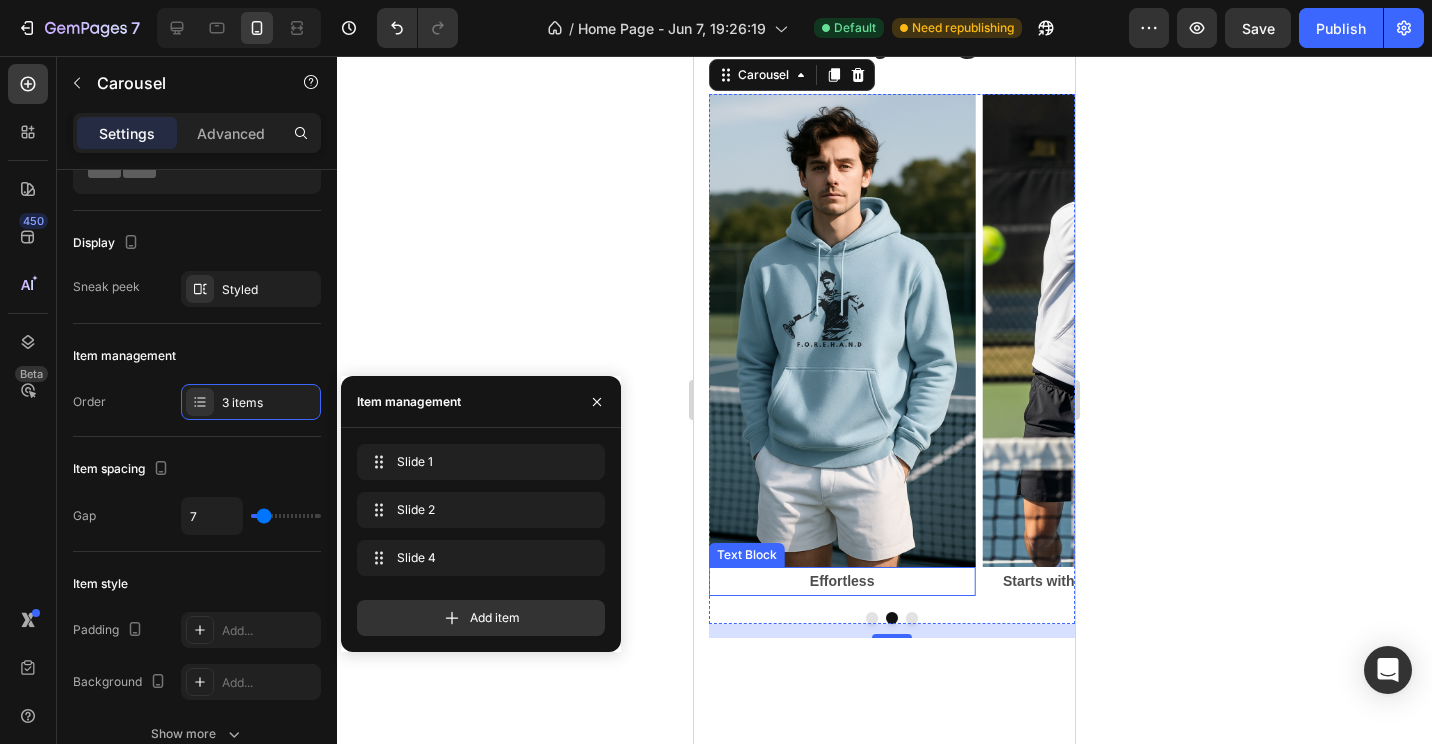 click on "Effortless" at bounding box center (842, 581) 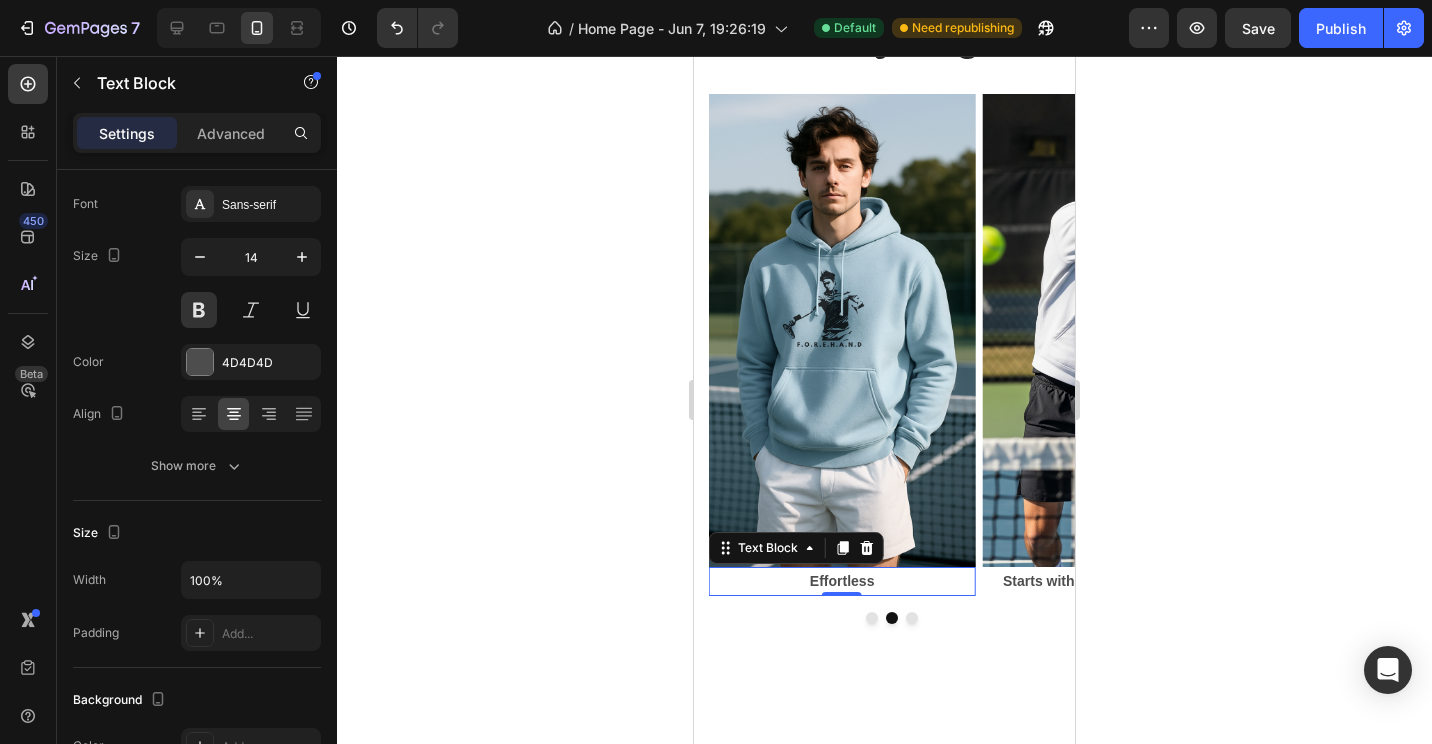 scroll, scrollTop: 0, scrollLeft: 0, axis: both 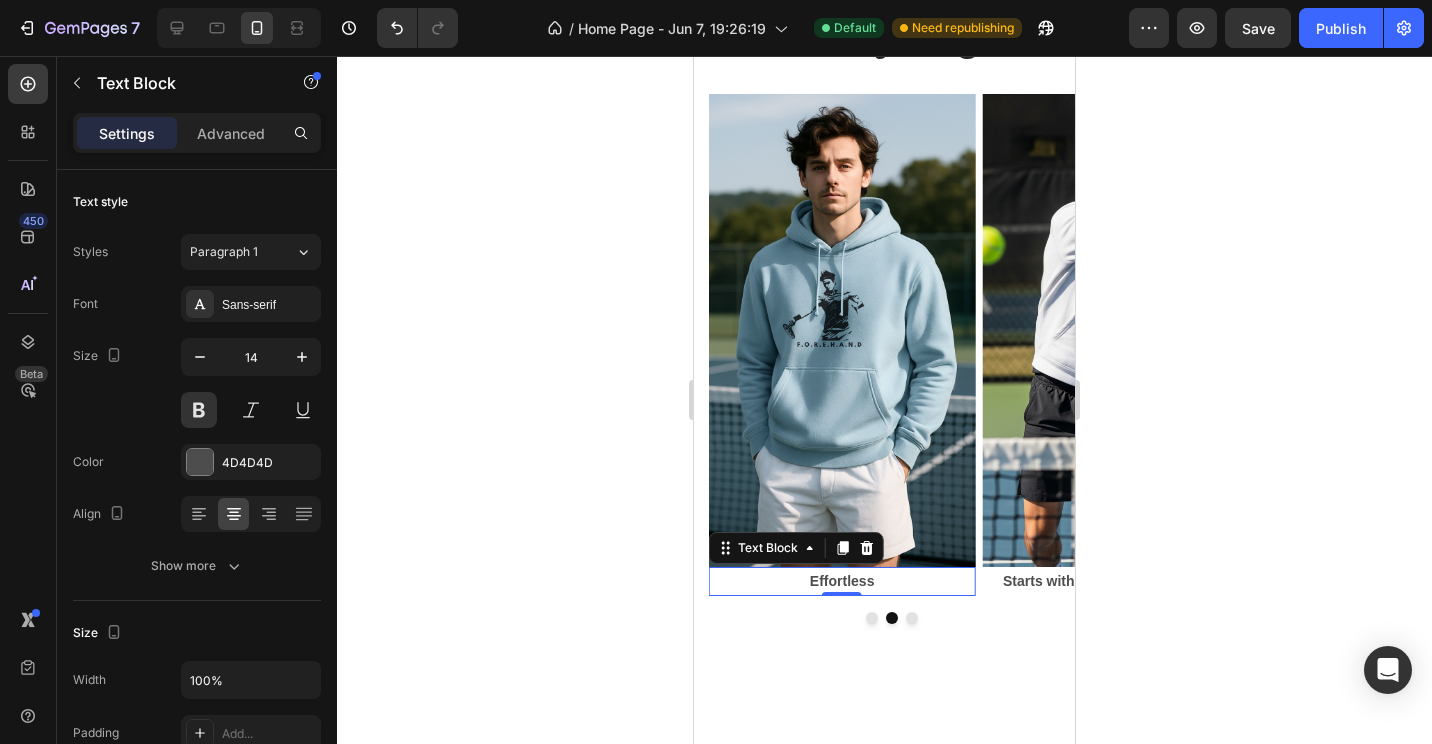 click on "Effortless" at bounding box center [842, 581] 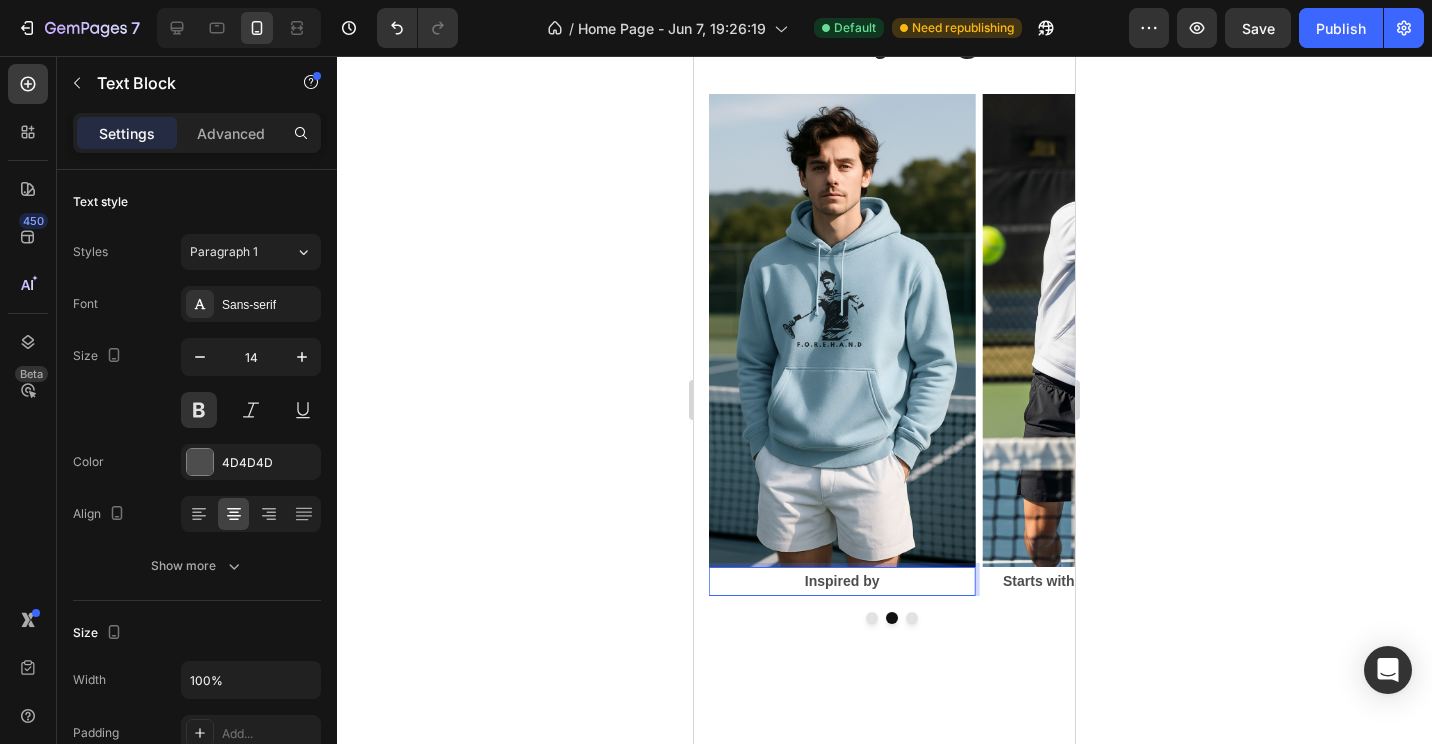 click on "Inspired by" at bounding box center [842, 581] 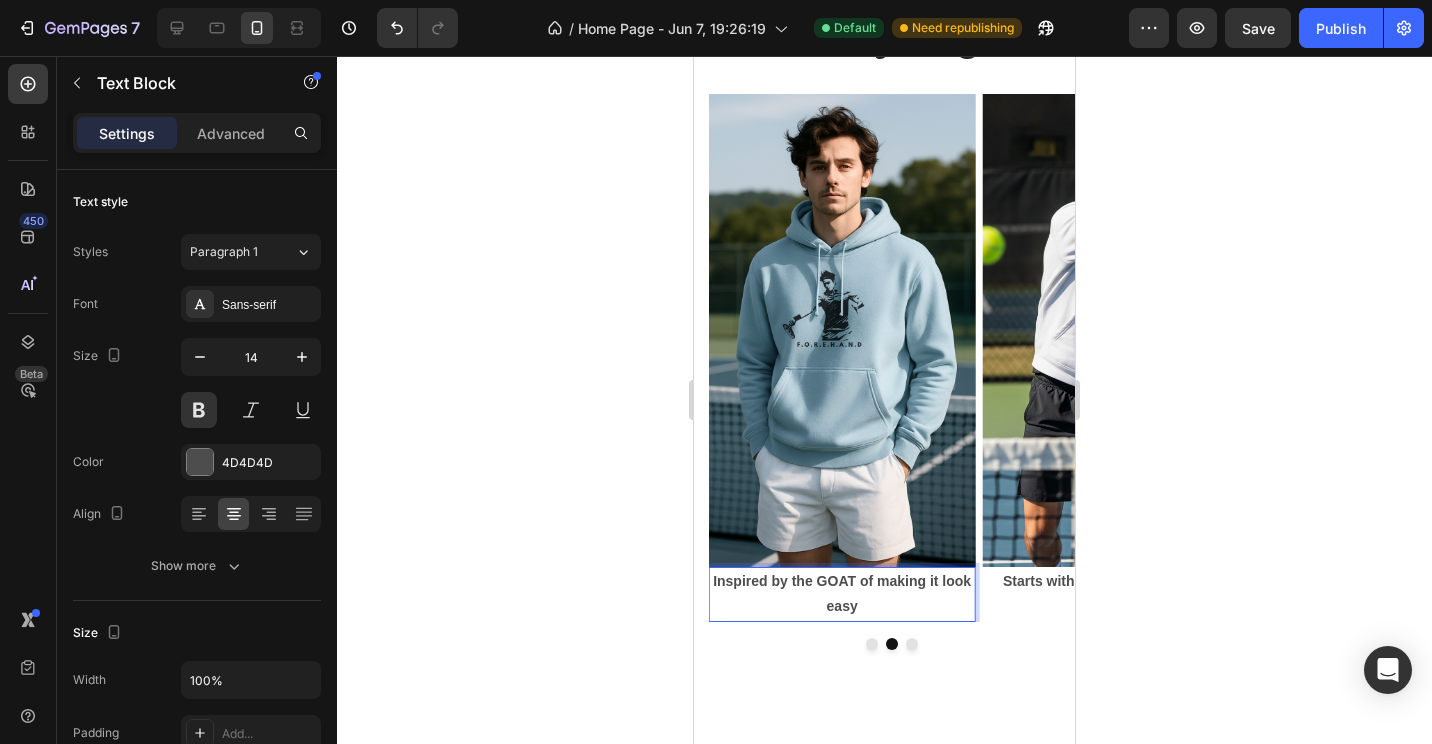 click on "Inspired by the GOAT of making it look easy" at bounding box center [842, 594] 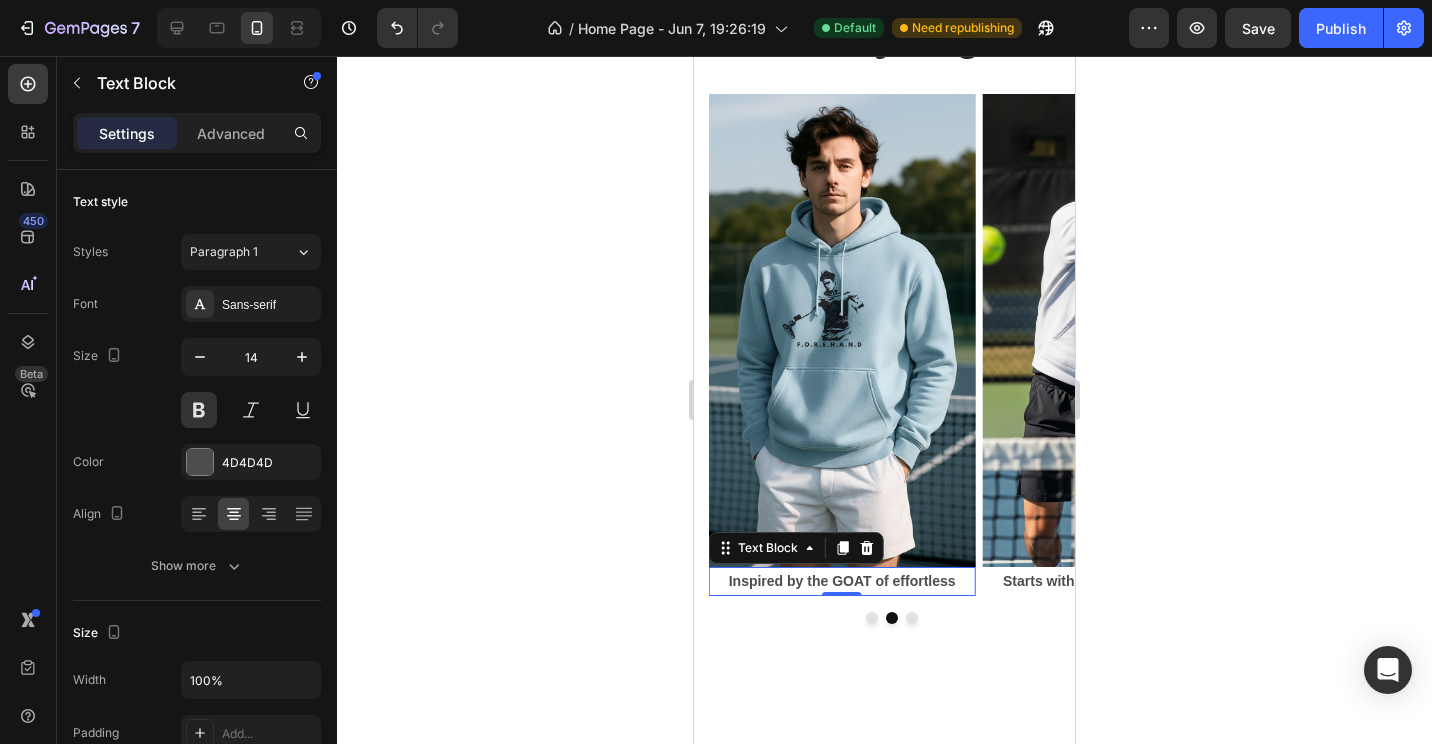 click on "Inspired by the GOAT of effortless" at bounding box center (842, 581) 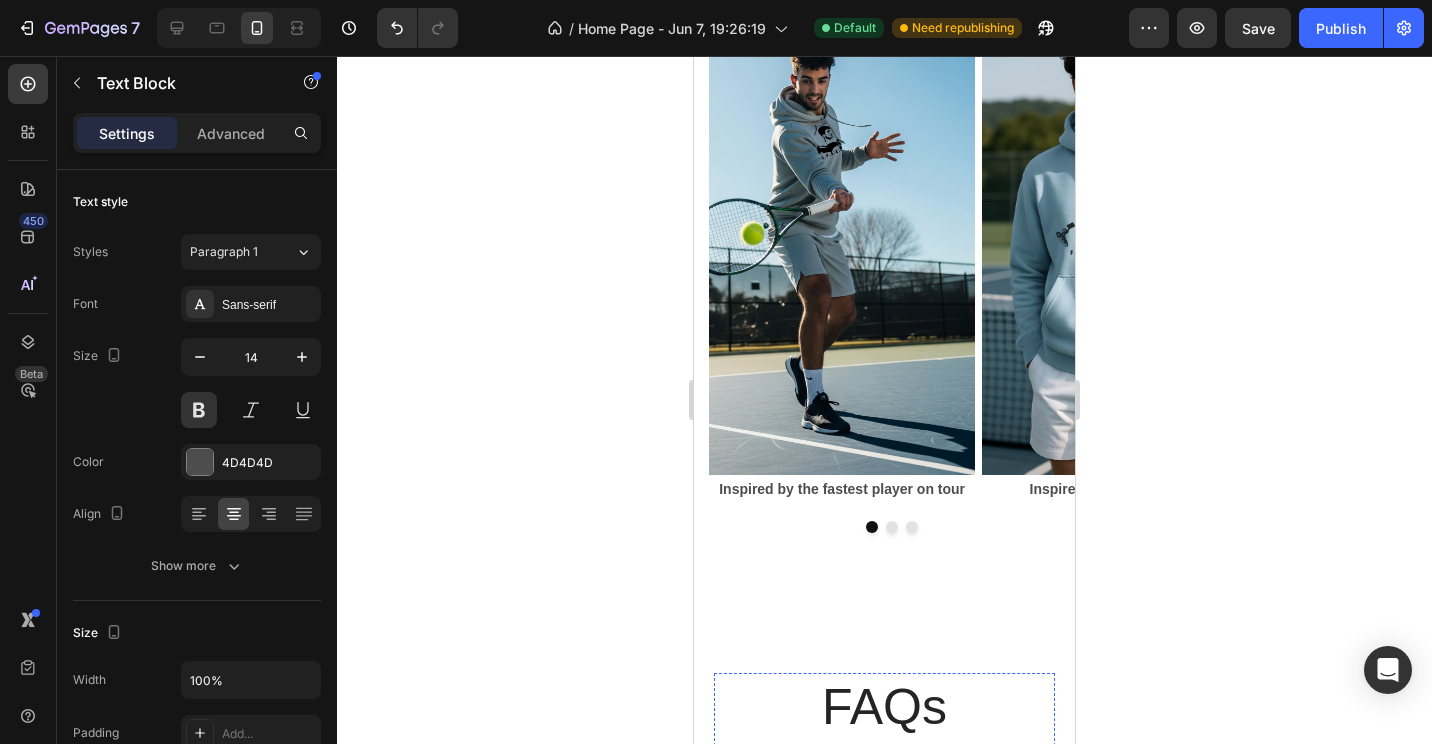 scroll, scrollTop: 986, scrollLeft: 0, axis: vertical 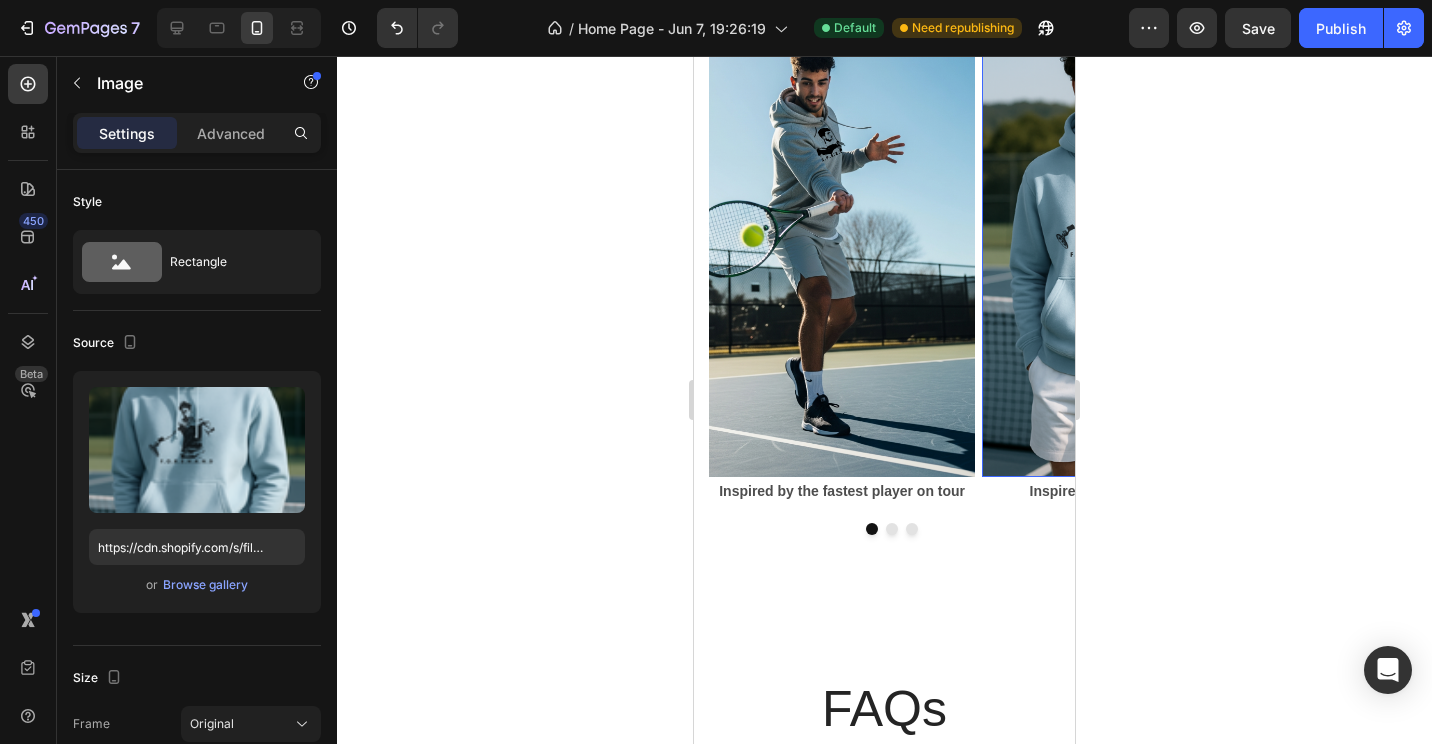 click at bounding box center [1115, 240] 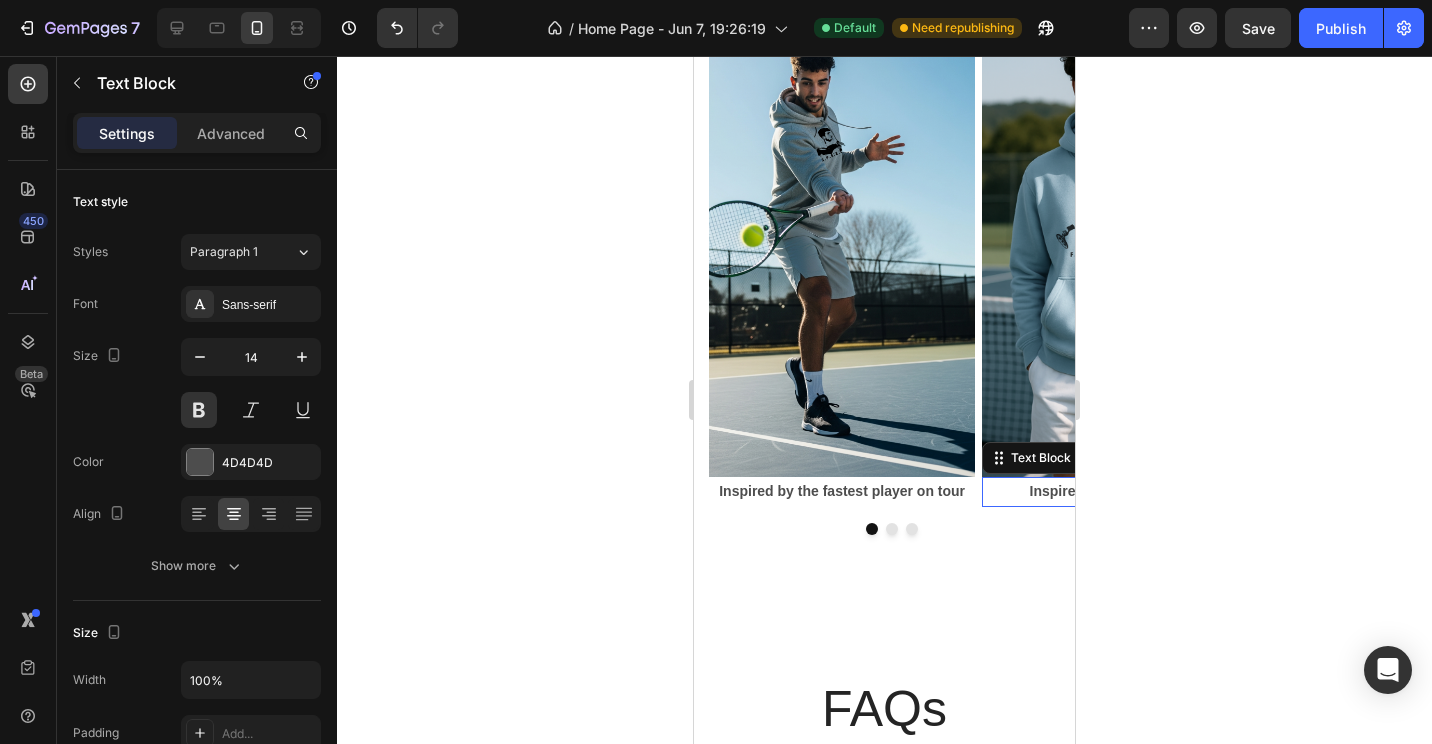 click on "Inspired by the GOAT of e" at bounding box center (1115, 491) 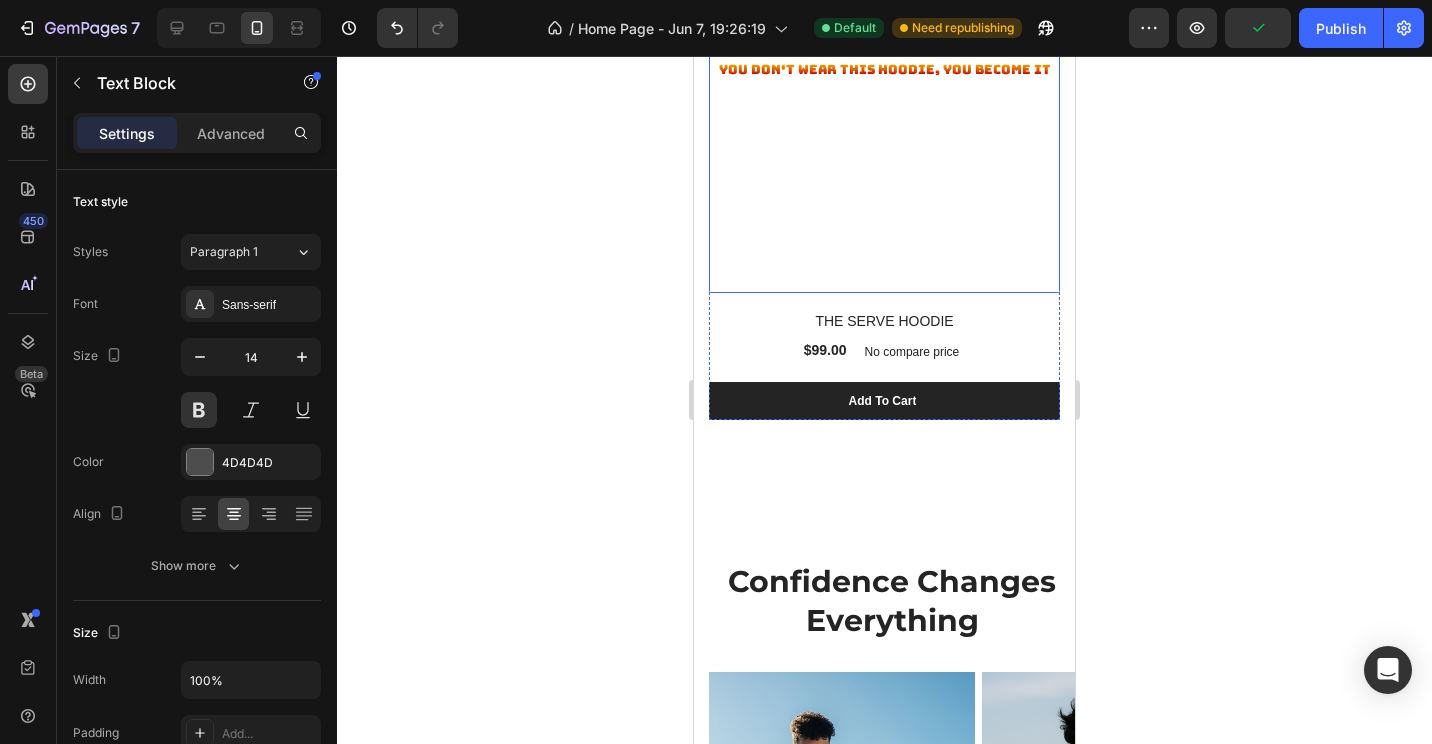 scroll, scrollTop: 3186, scrollLeft: 0, axis: vertical 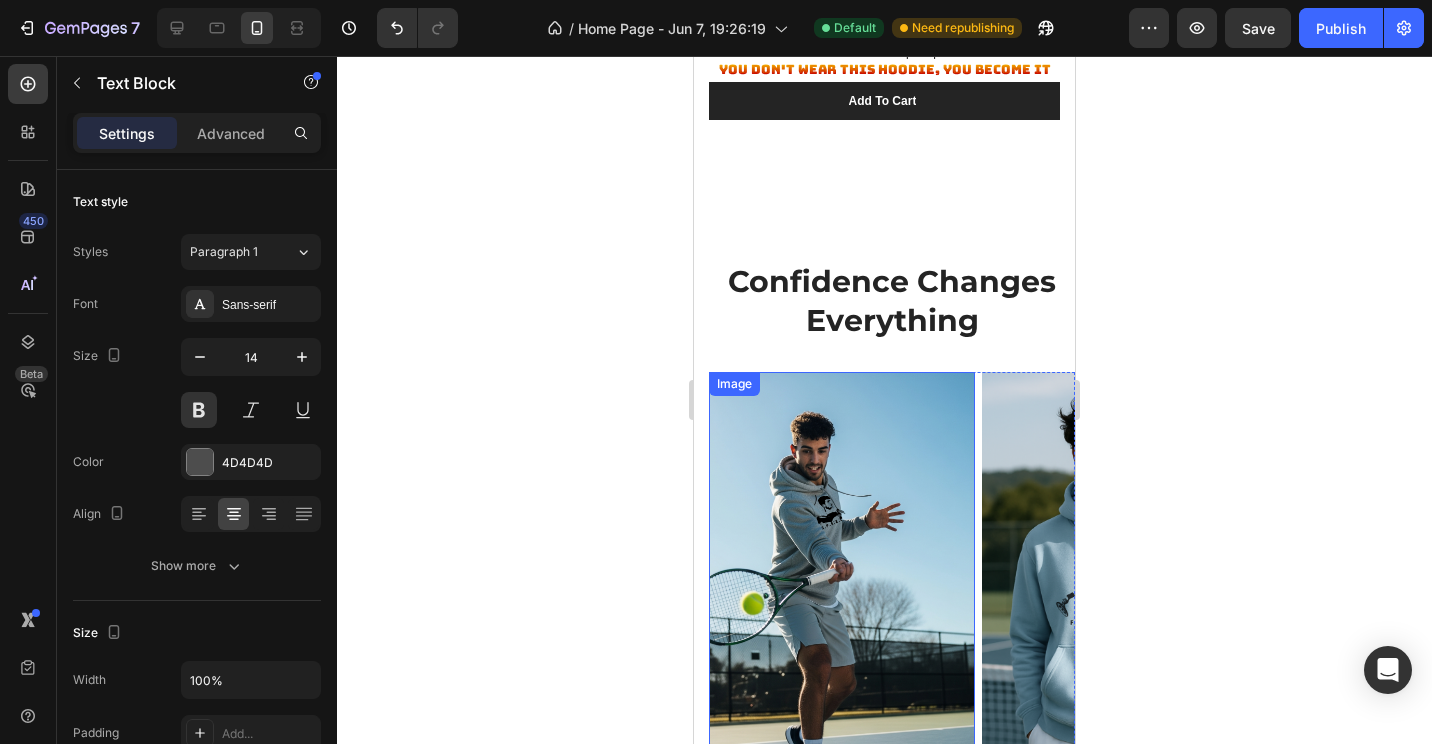 click on "Image" at bounding box center [734, 384] 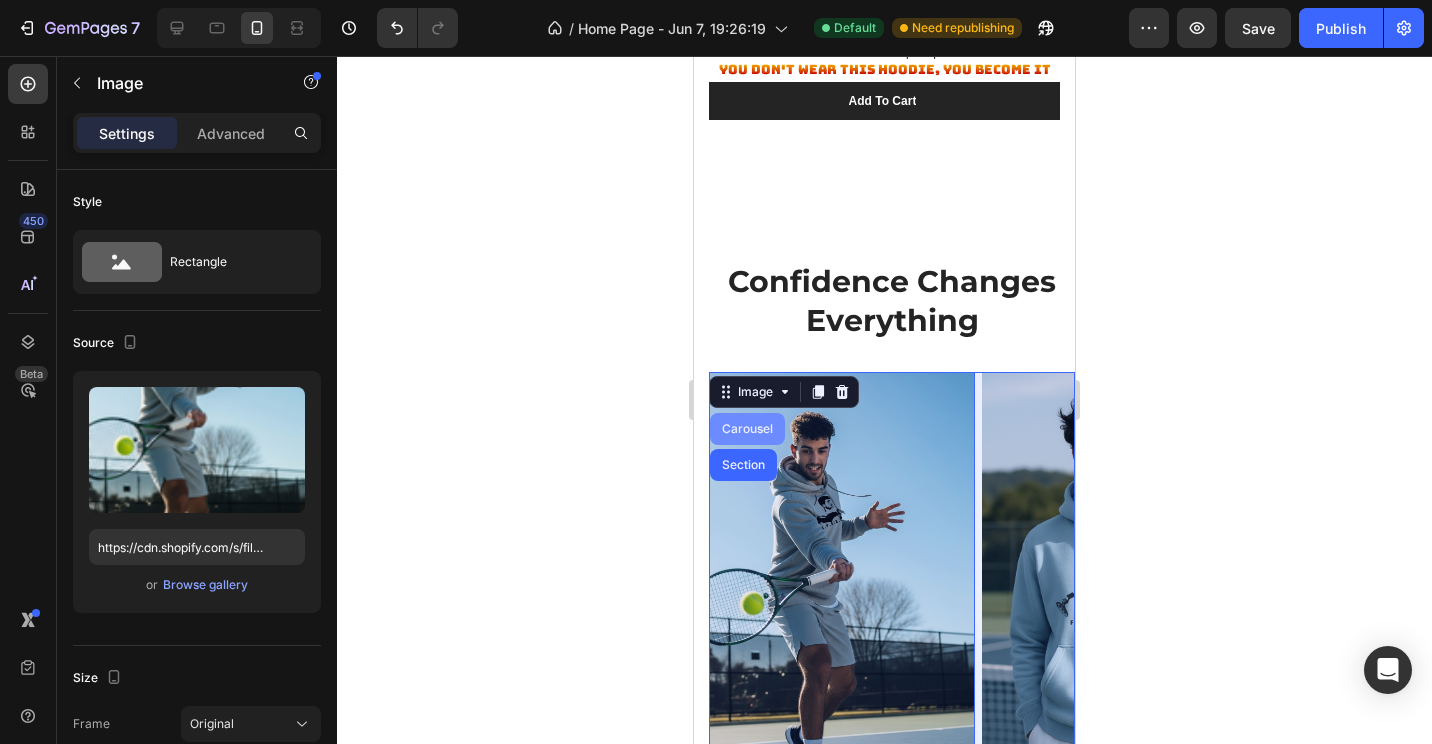 click on "Carousel" at bounding box center [747, 429] 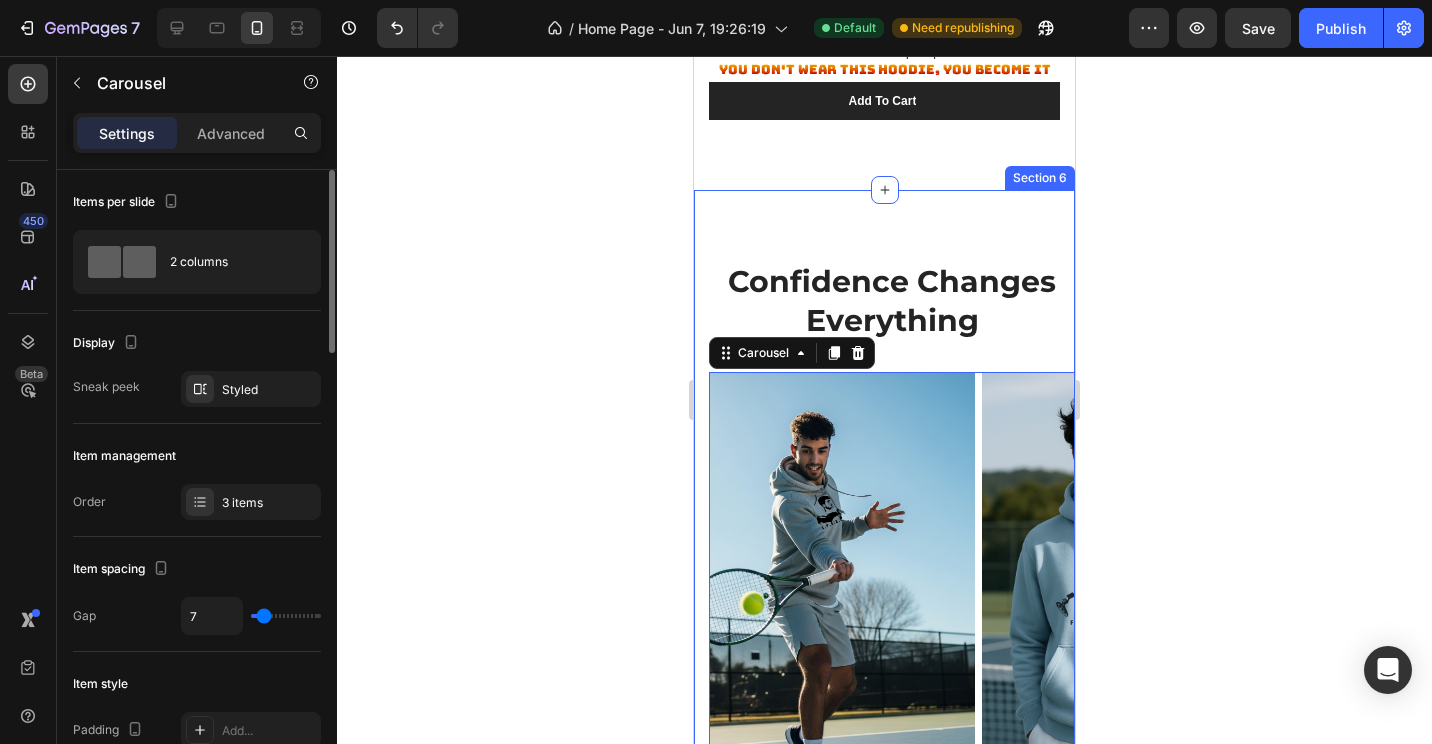 scroll, scrollTop: 200, scrollLeft: 0, axis: vertical 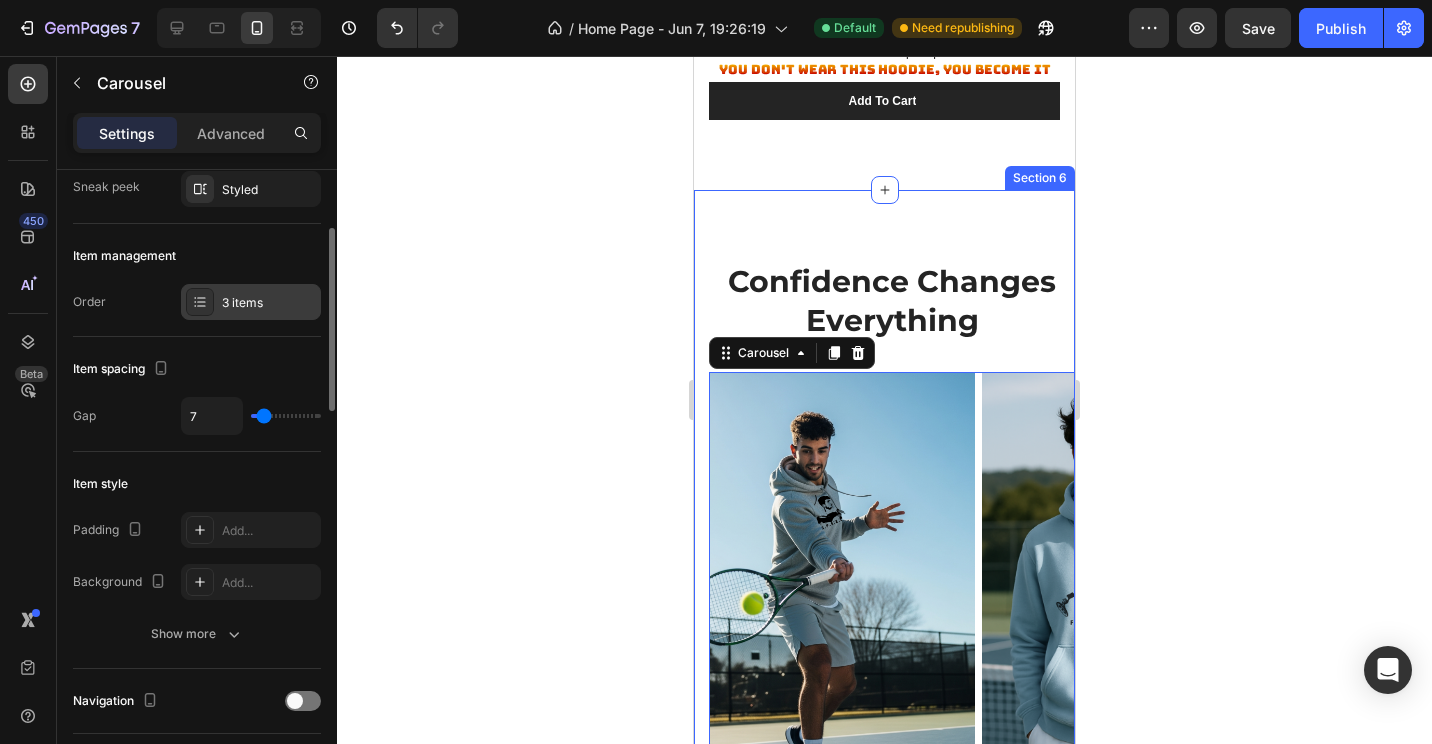 click on "3 items" at bounding box center (269, 303) 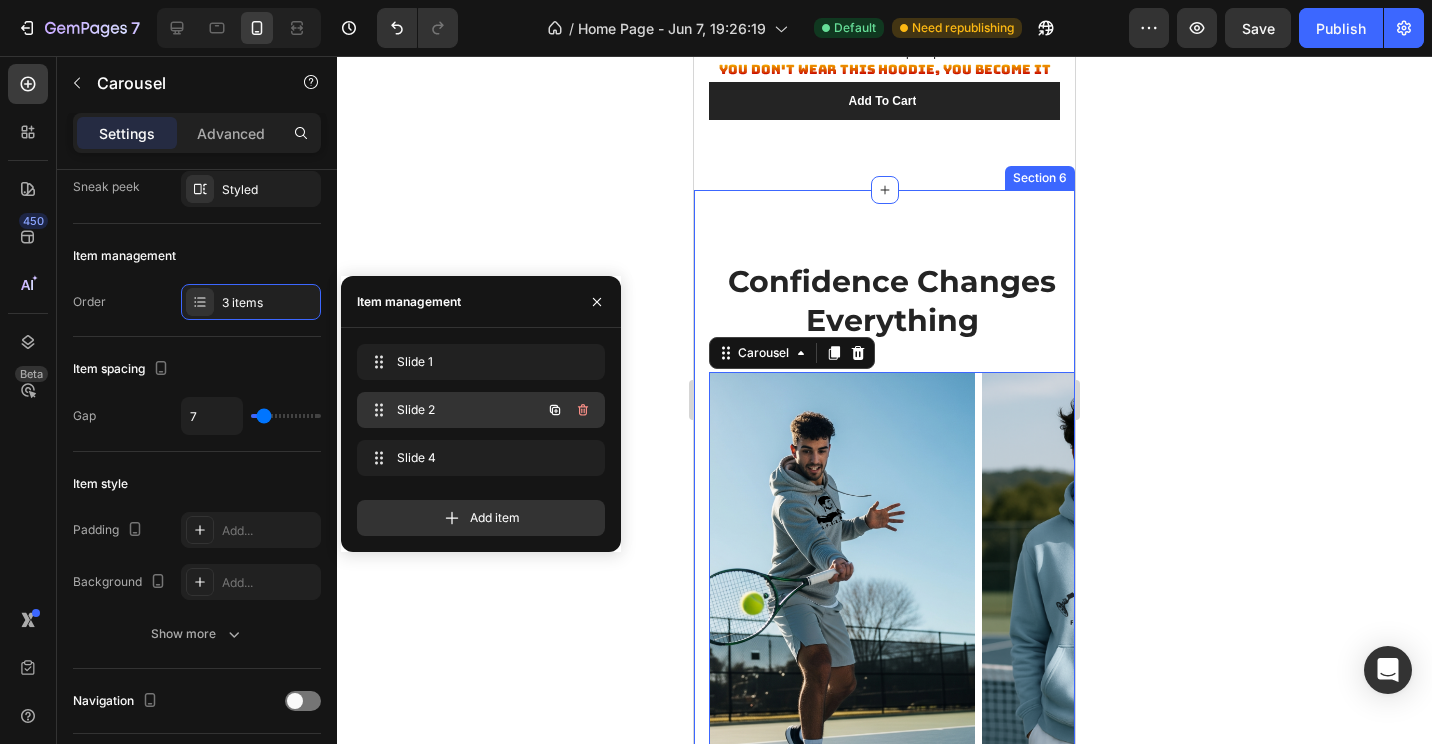click on "Slide 2" at bounding box center [453, 410] 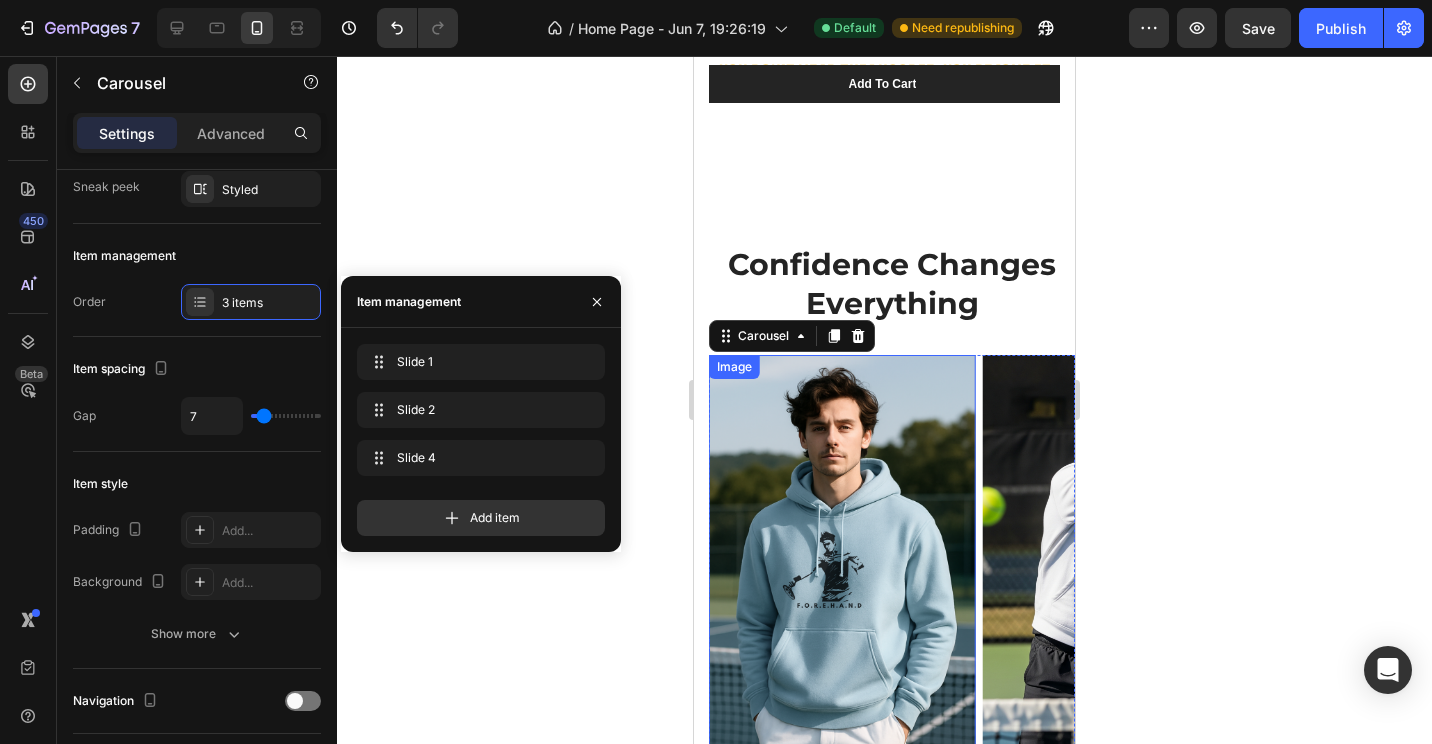 scroll, scrollTop: 3386, scrollLeft: 0, axis: vertical 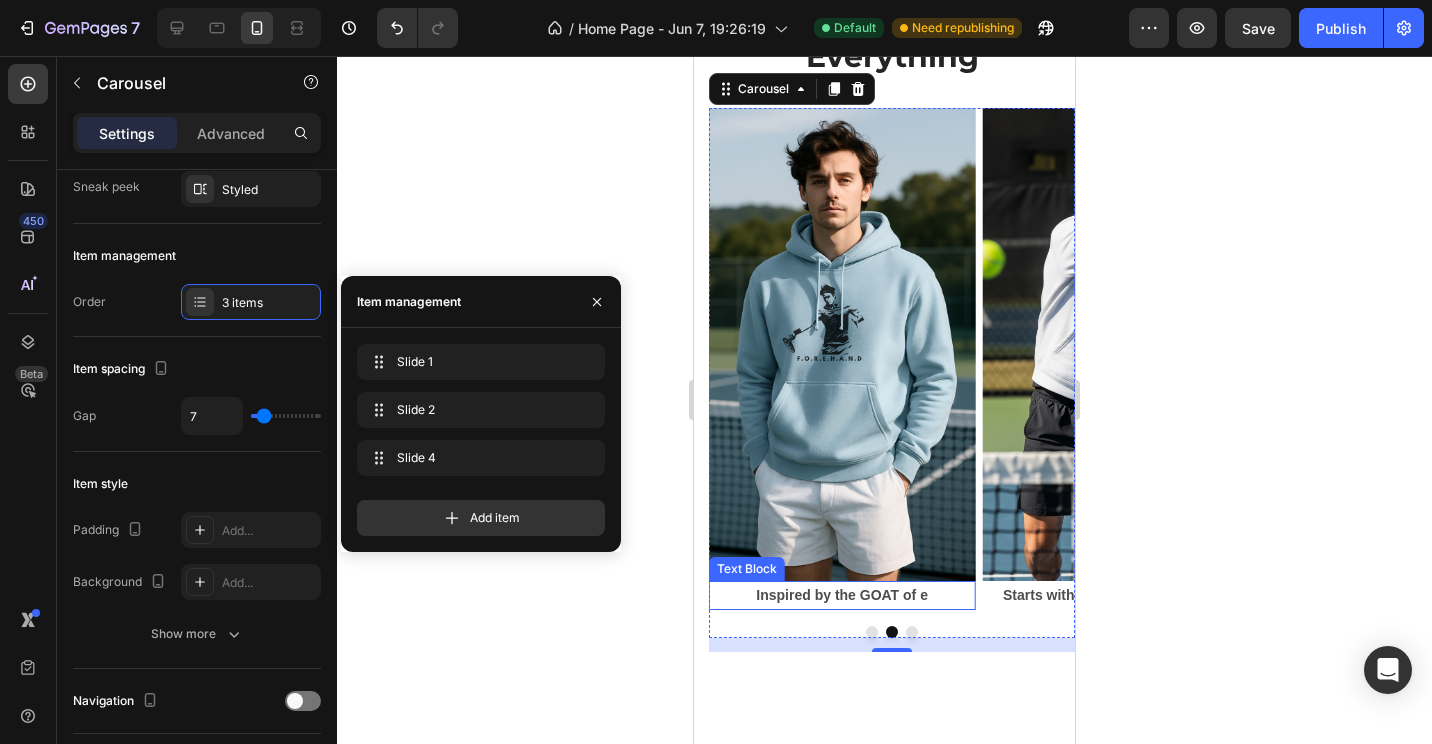 click on "Inspired by the GOAT of e" at bounding box center [842, 595] 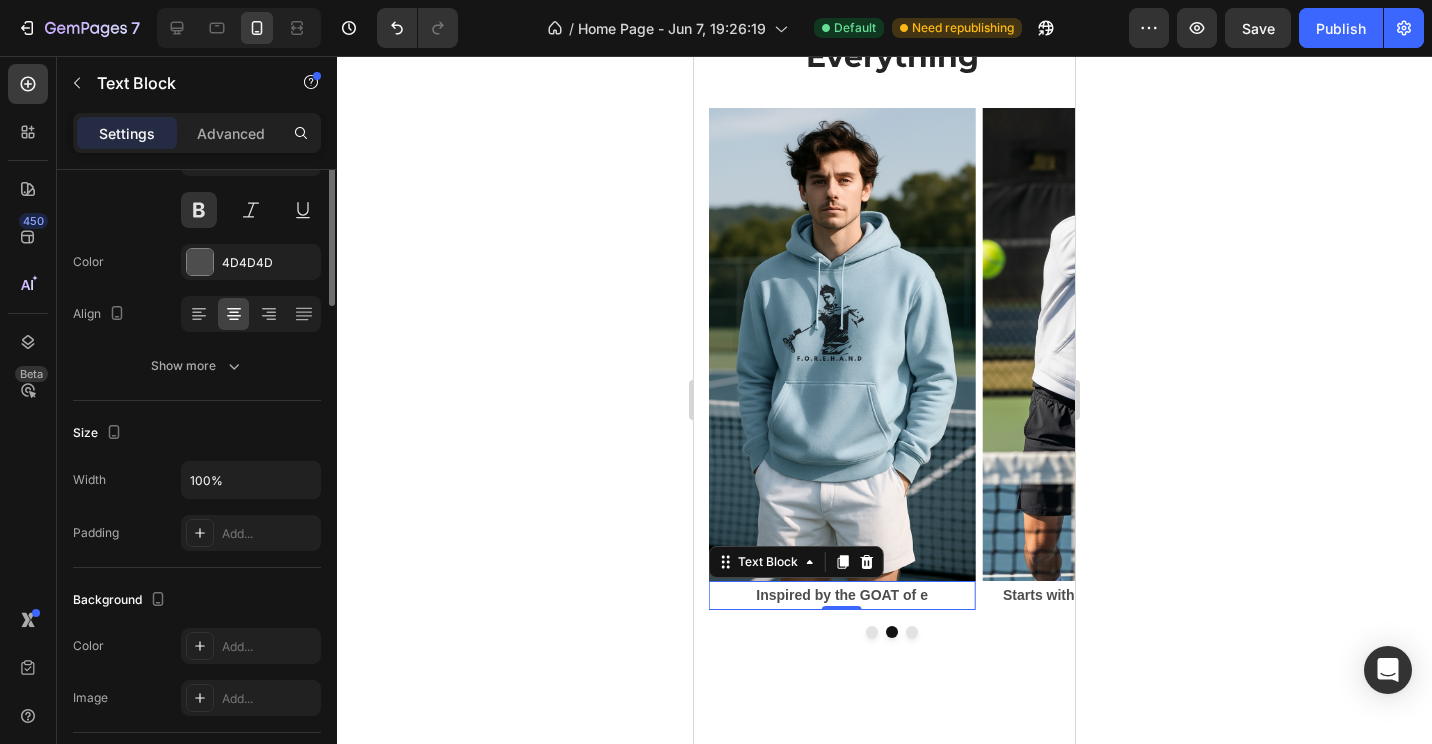 scroll, scrollTop: 0, scrollLeft: 0, axis: both 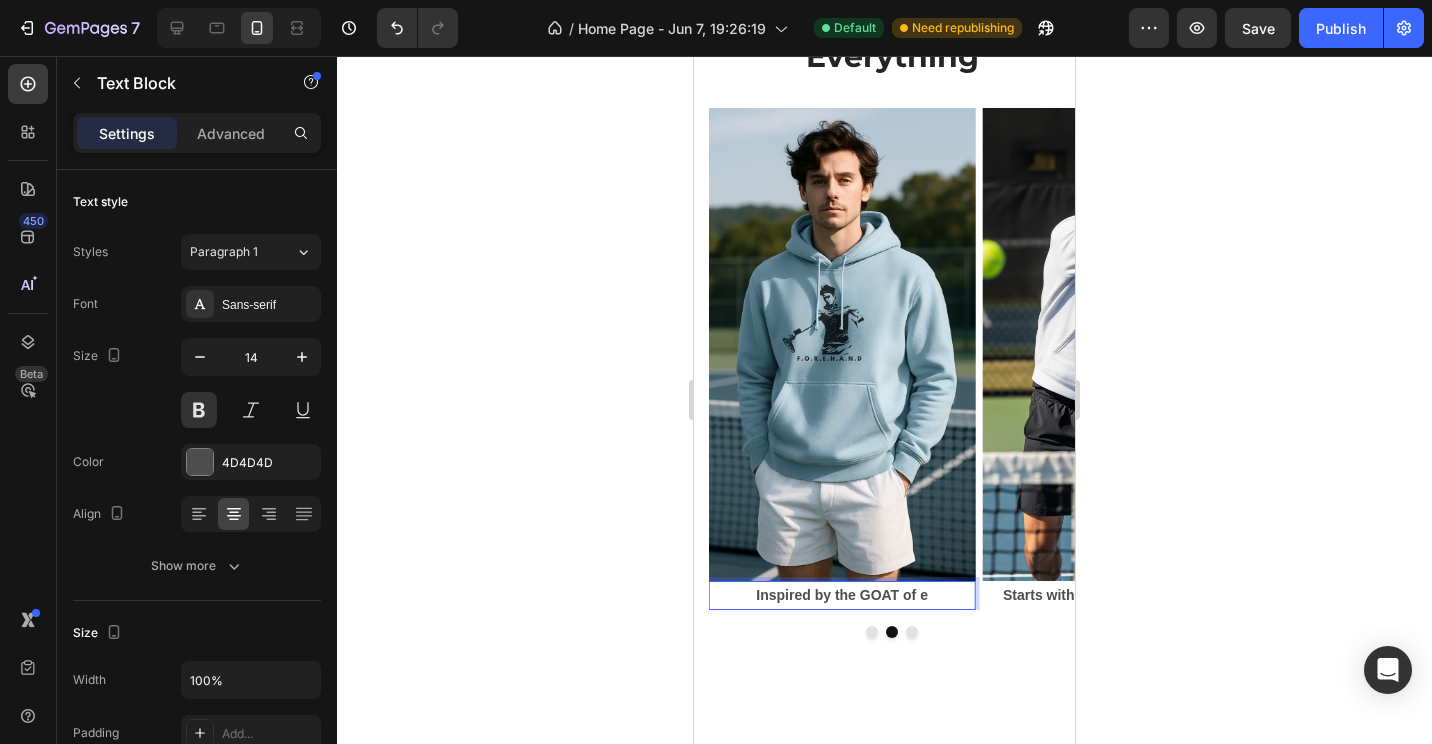 click on "Inspired by the GOAT of e" at bounding box center [842, 595] 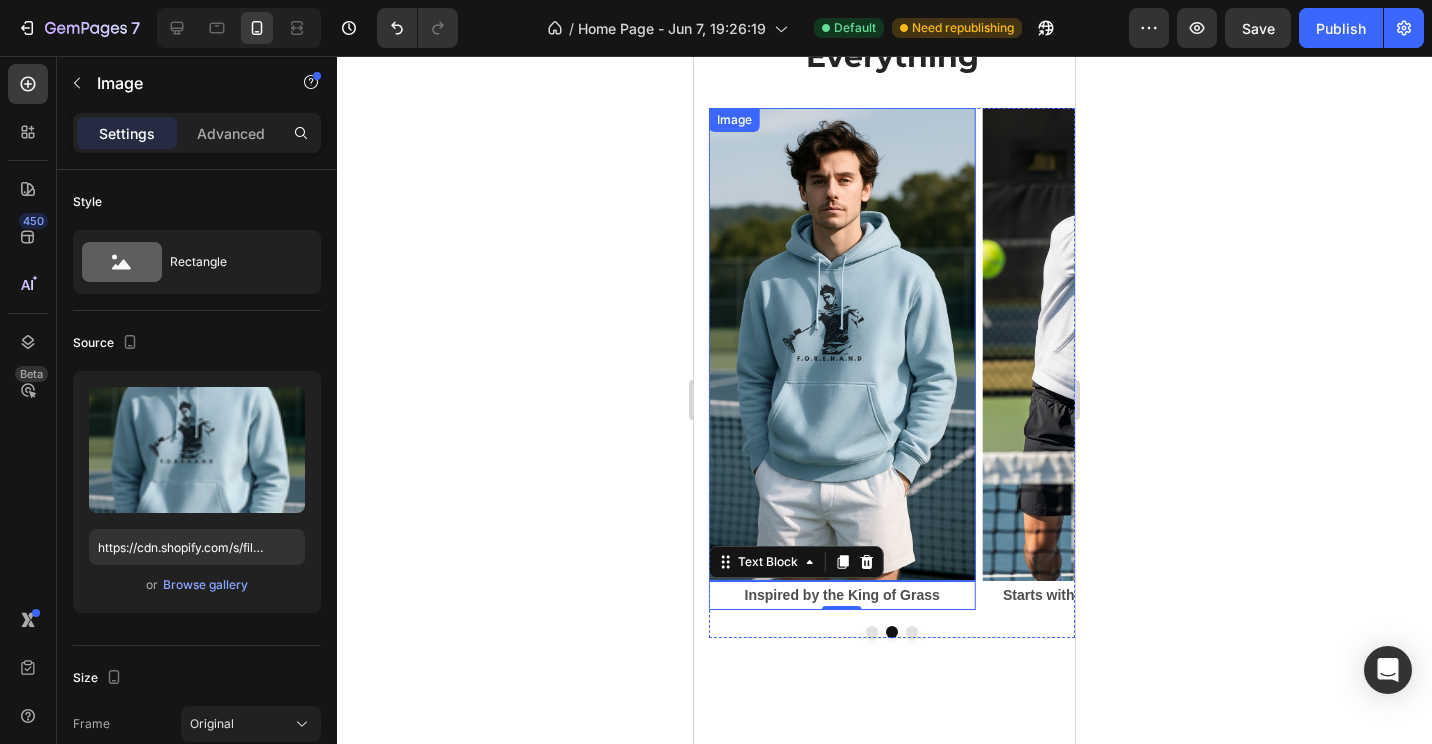 click on "Image" at bounding box center [734, 120] 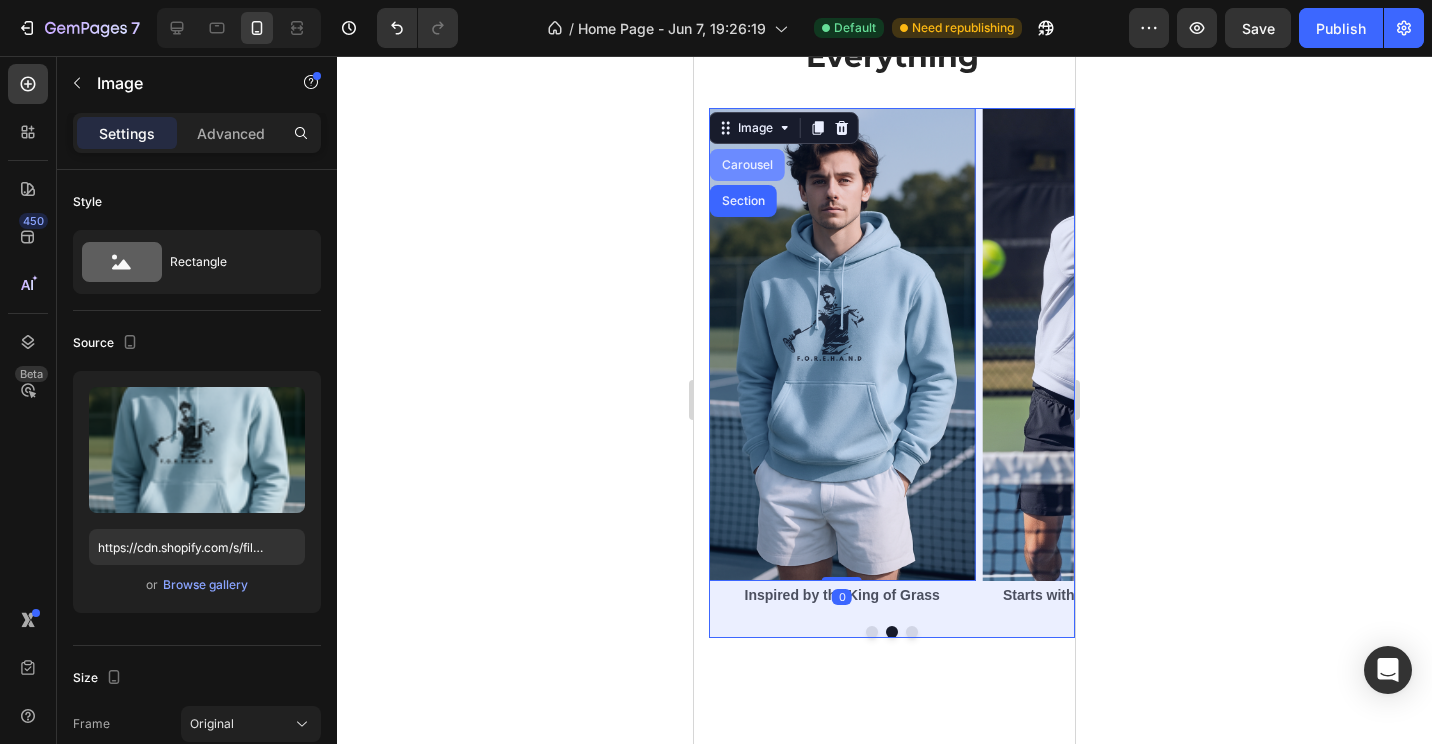 click on "Carousel" at bounding box center [747, 165] 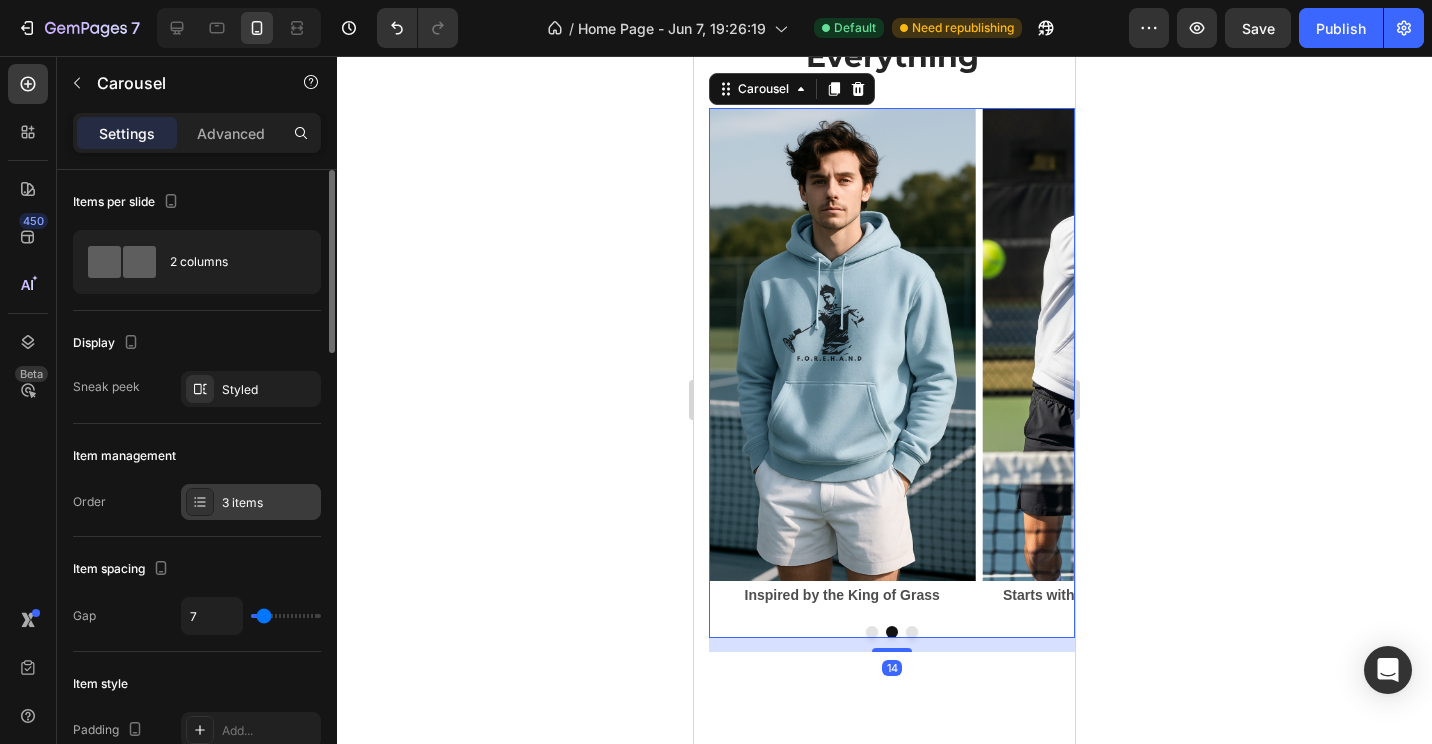 click on "3 items" at bounding box center [269, 503] 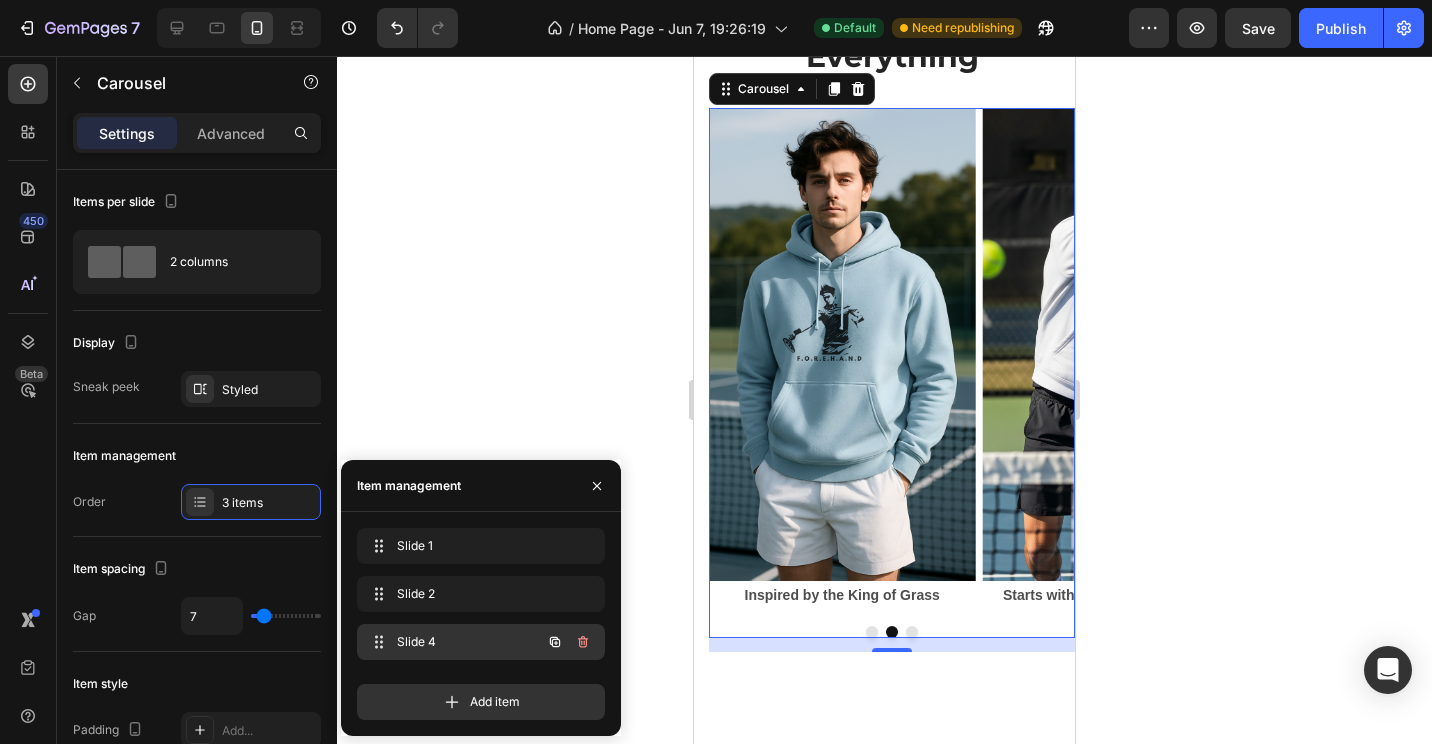 click on "Slide 4" at bounding box center (453, 642) 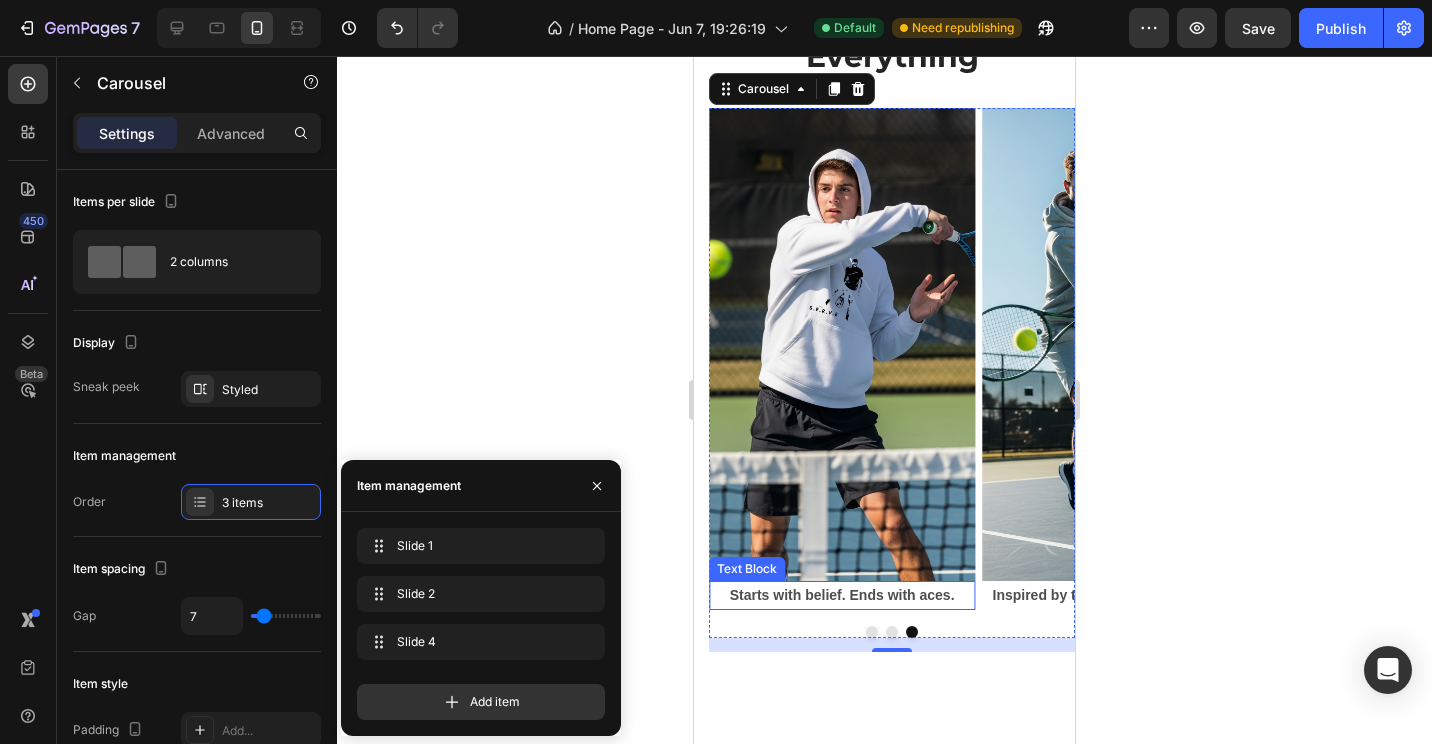 click on "Starts with belief. Ends with aces." at bounding box center (842, 595) 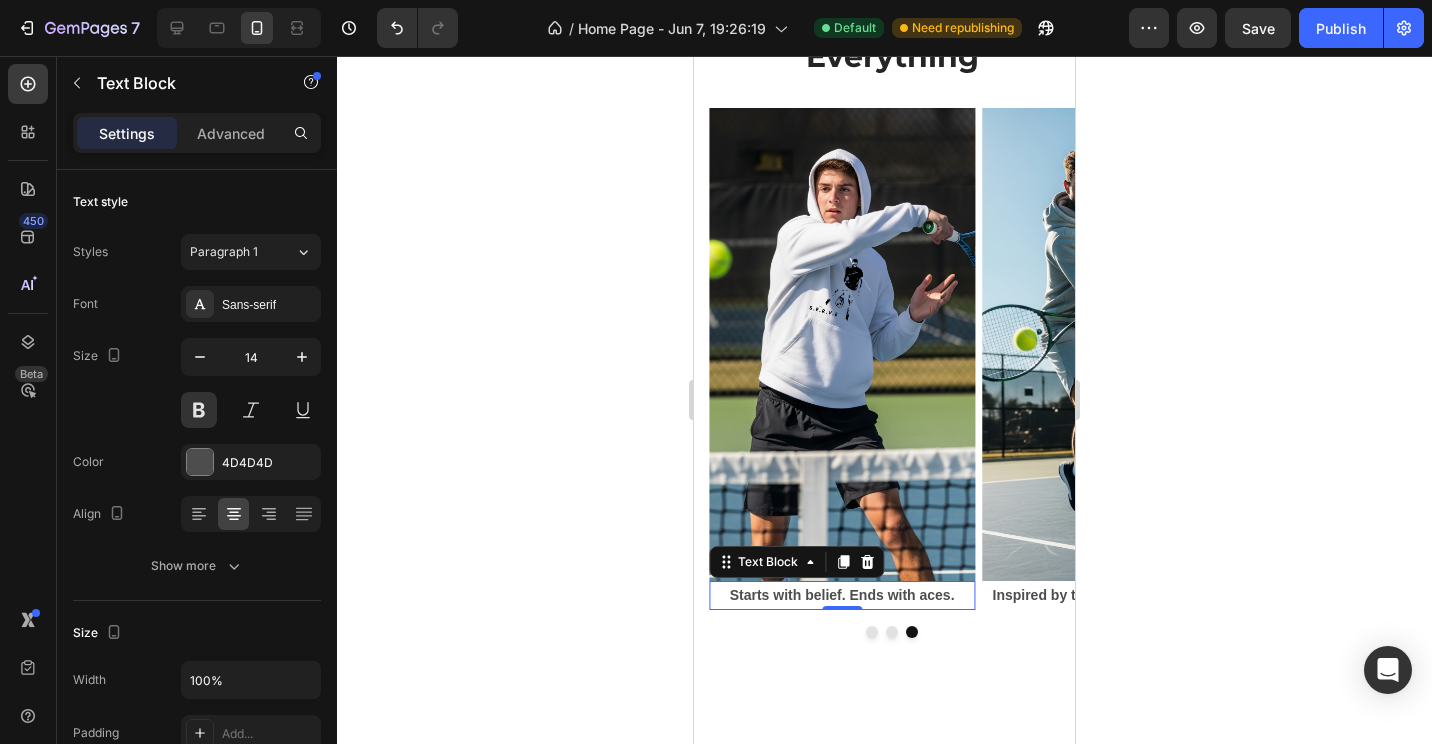 click on "Starts with belief. Ends with aces." at bounding box center (842, 595) 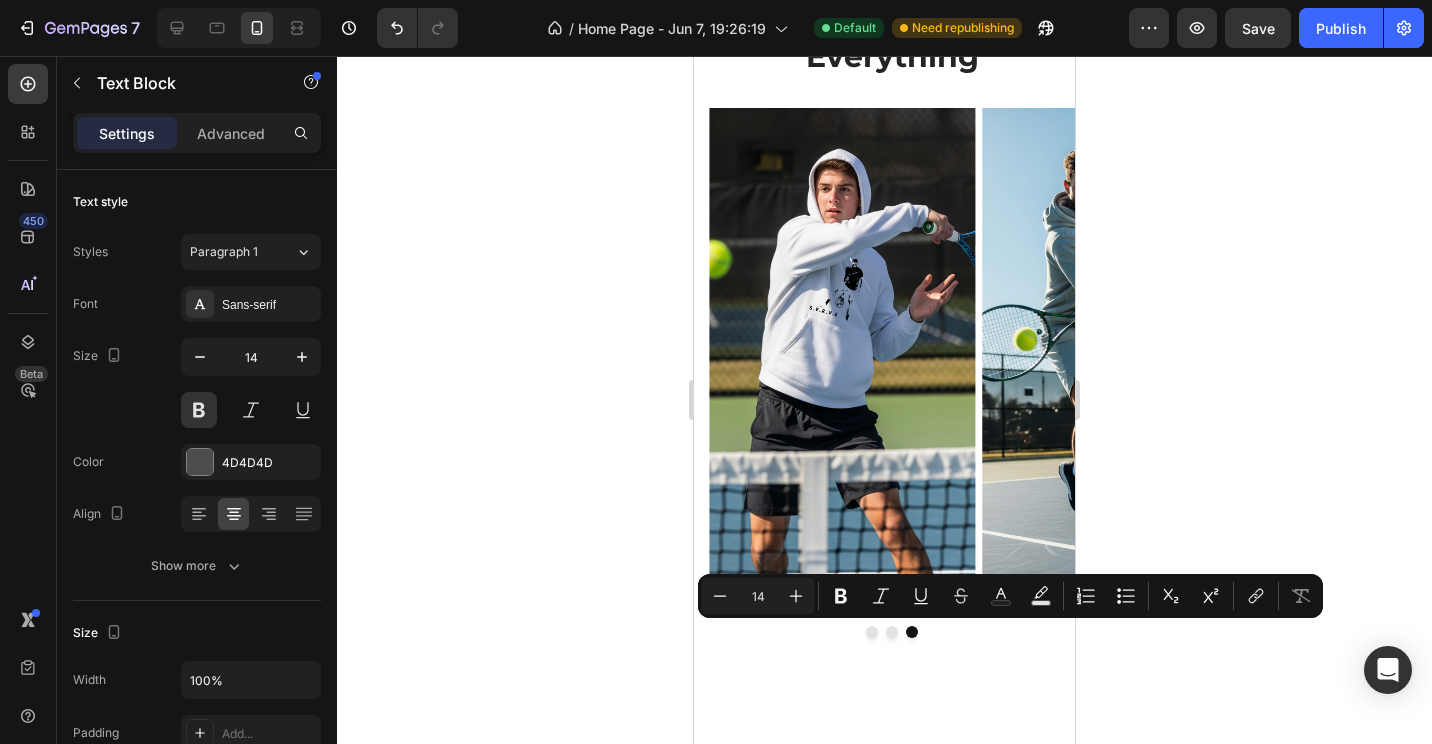 click on "Starts with belief. Ends with aces." at bounding box center [842, 595] 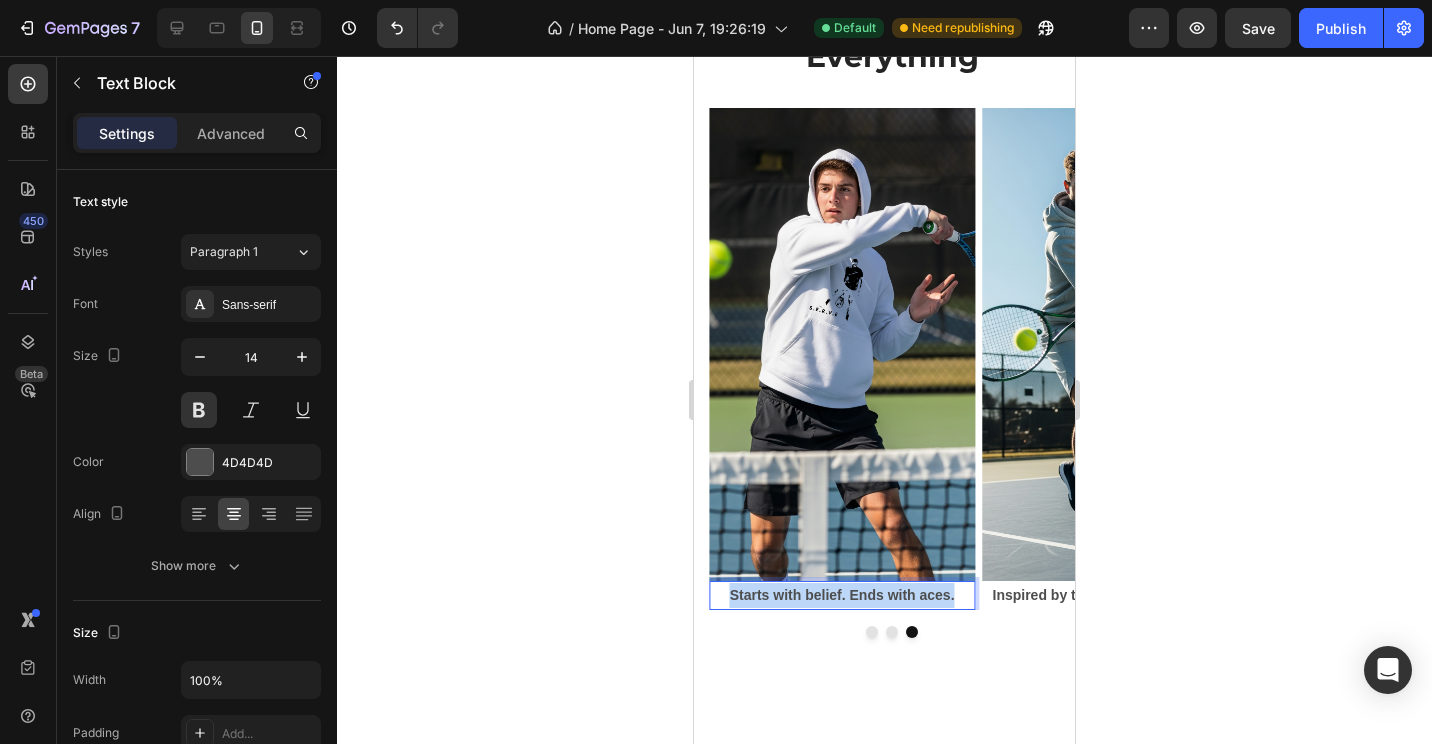 drag, startPoint x: 957, startPoint y: 631, endPoint x: 731, endPoint y: 635, distance: 226.0354 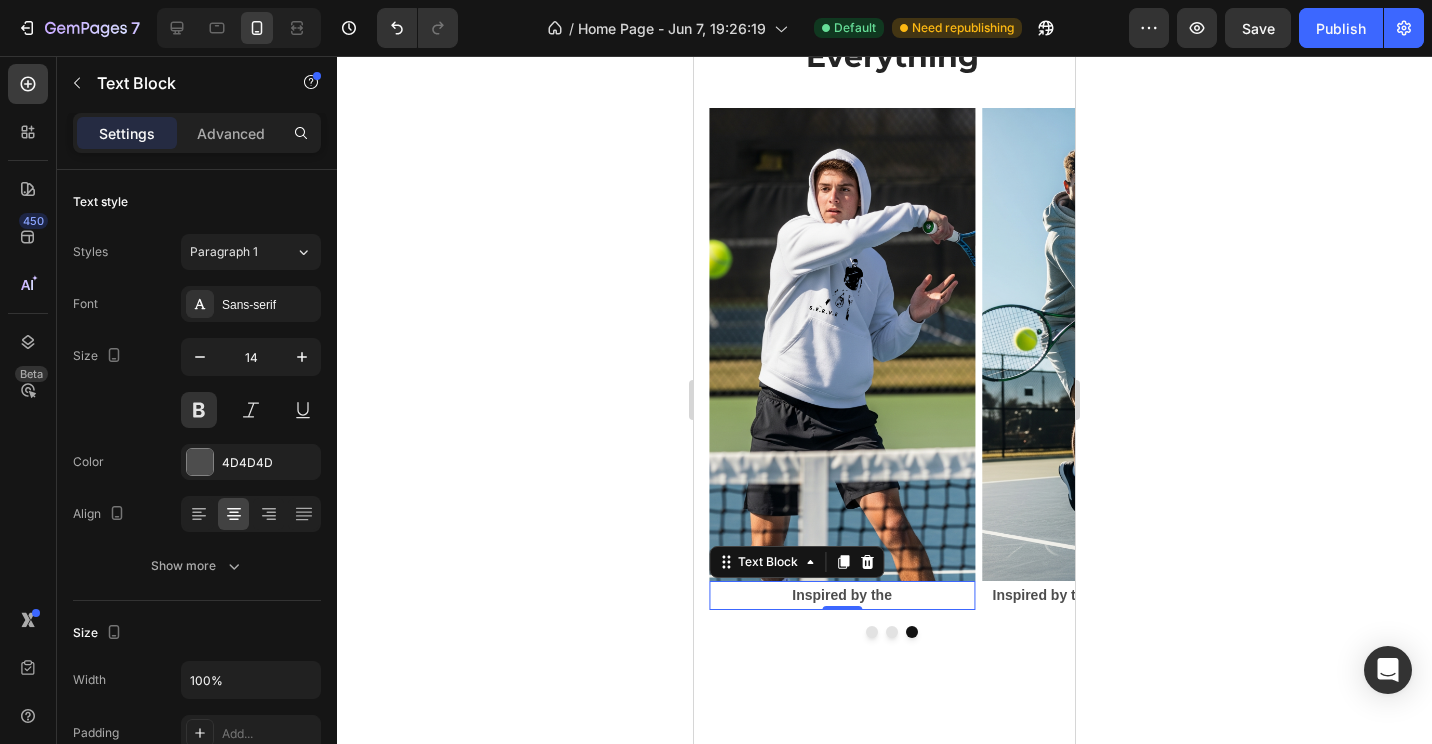click on "Inspired by the" at bounding box center (842, 595) 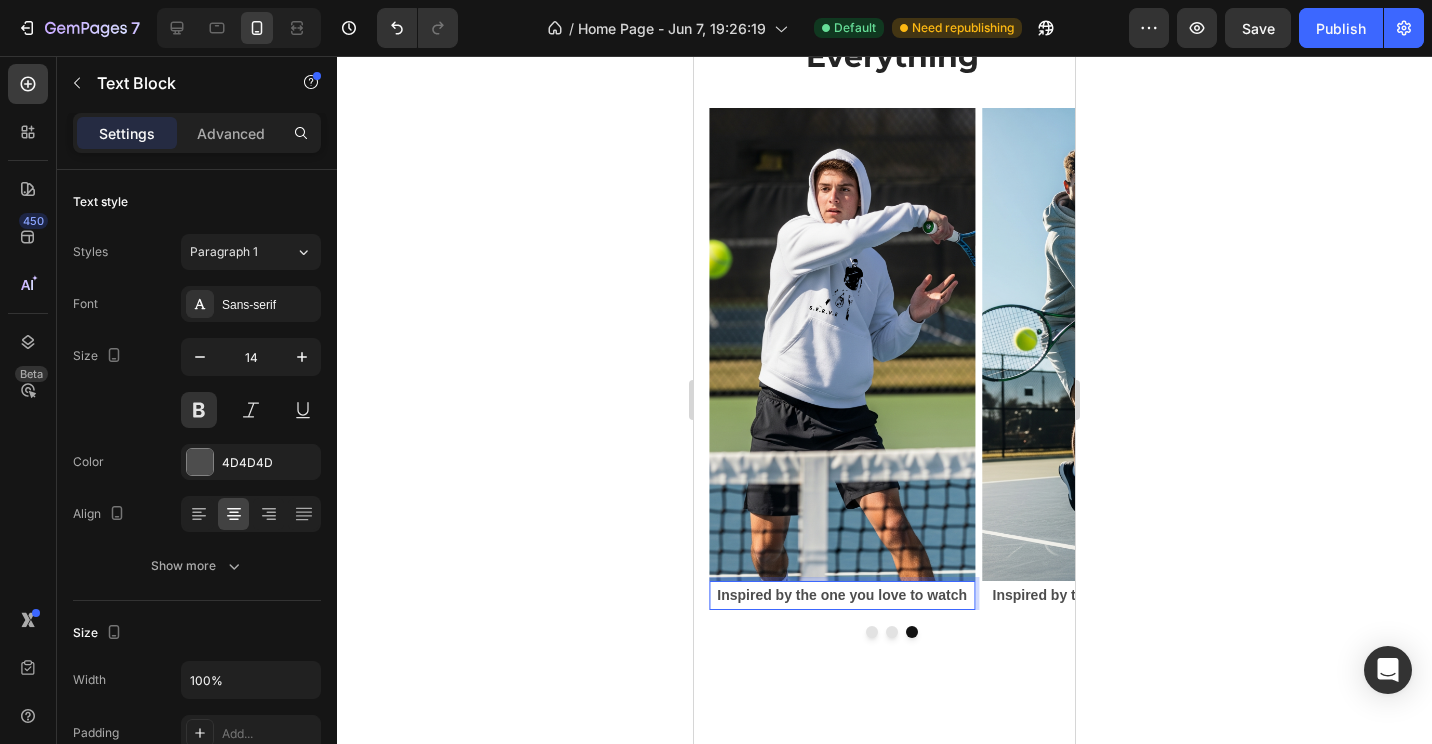 click 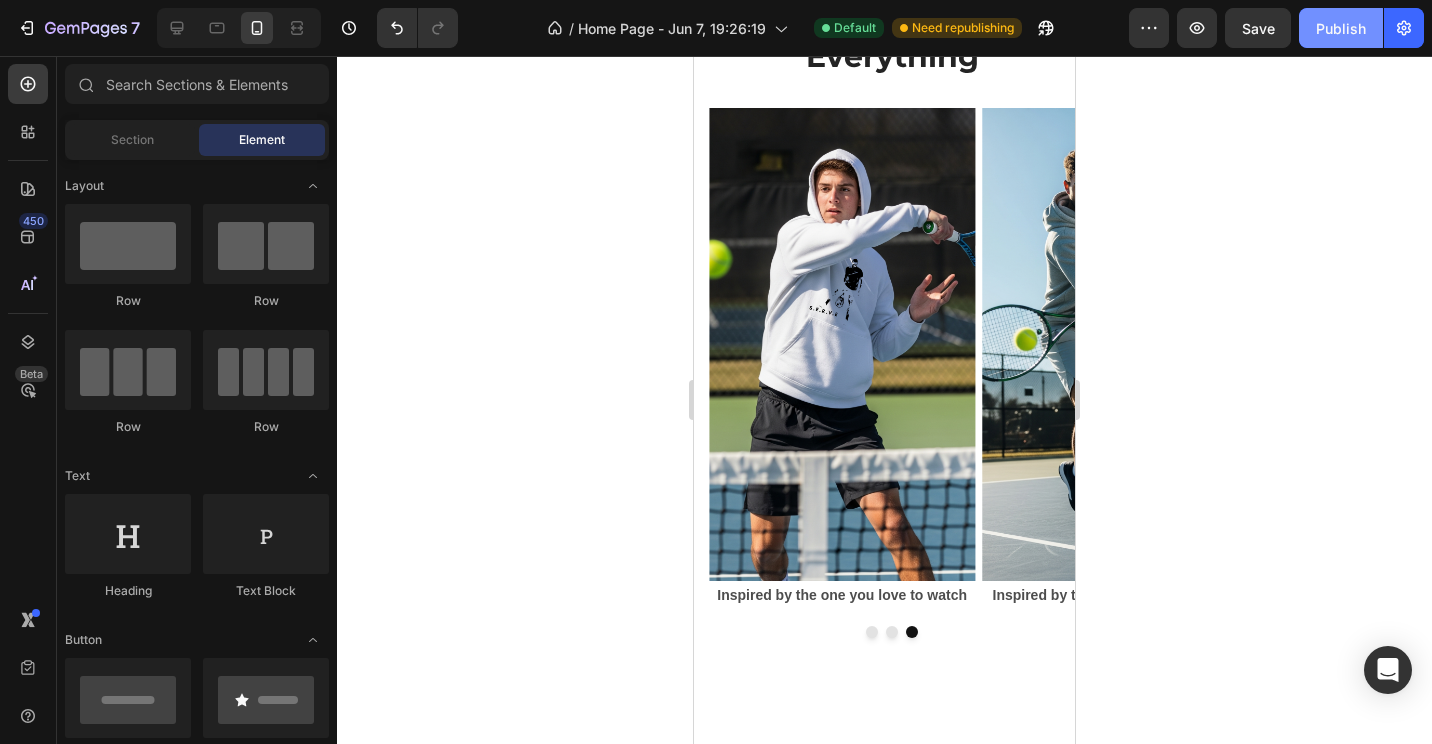 click on "Publish" 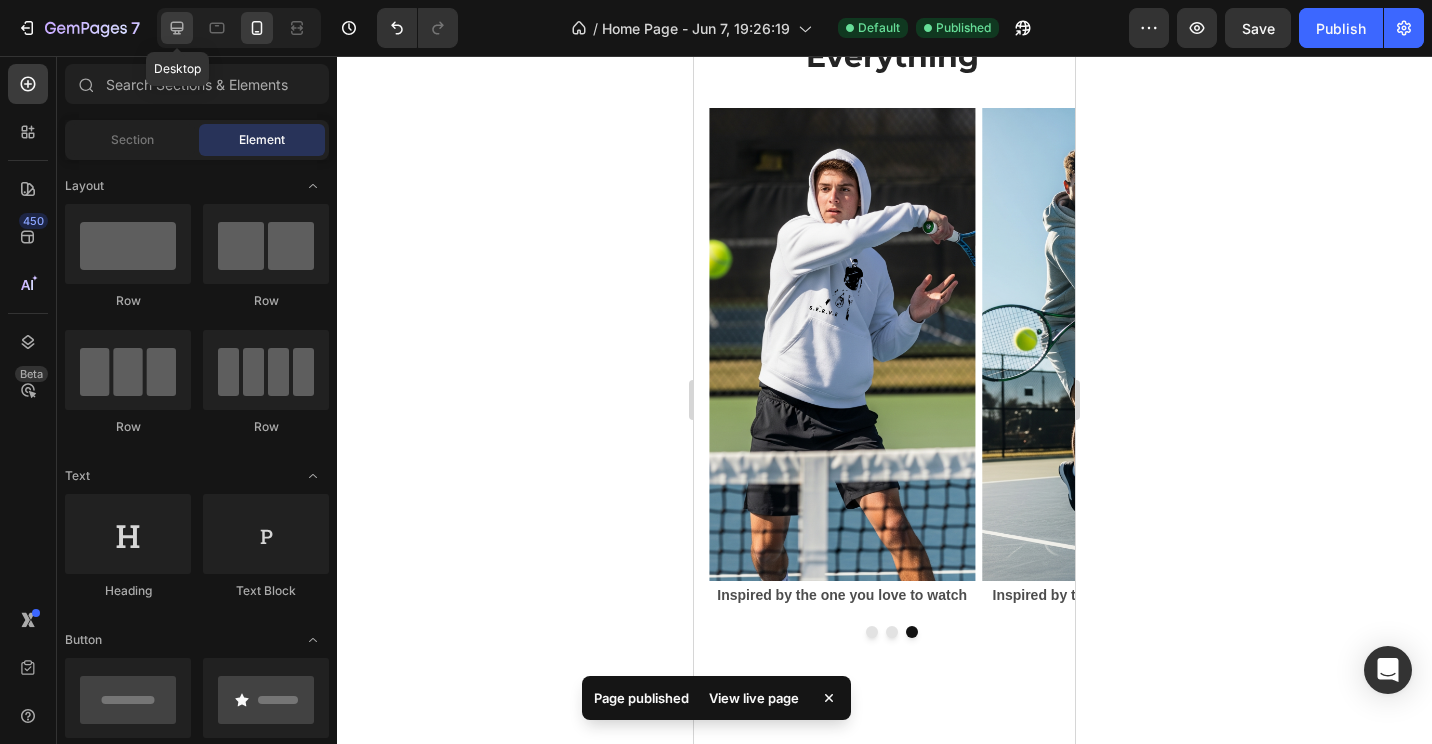 click 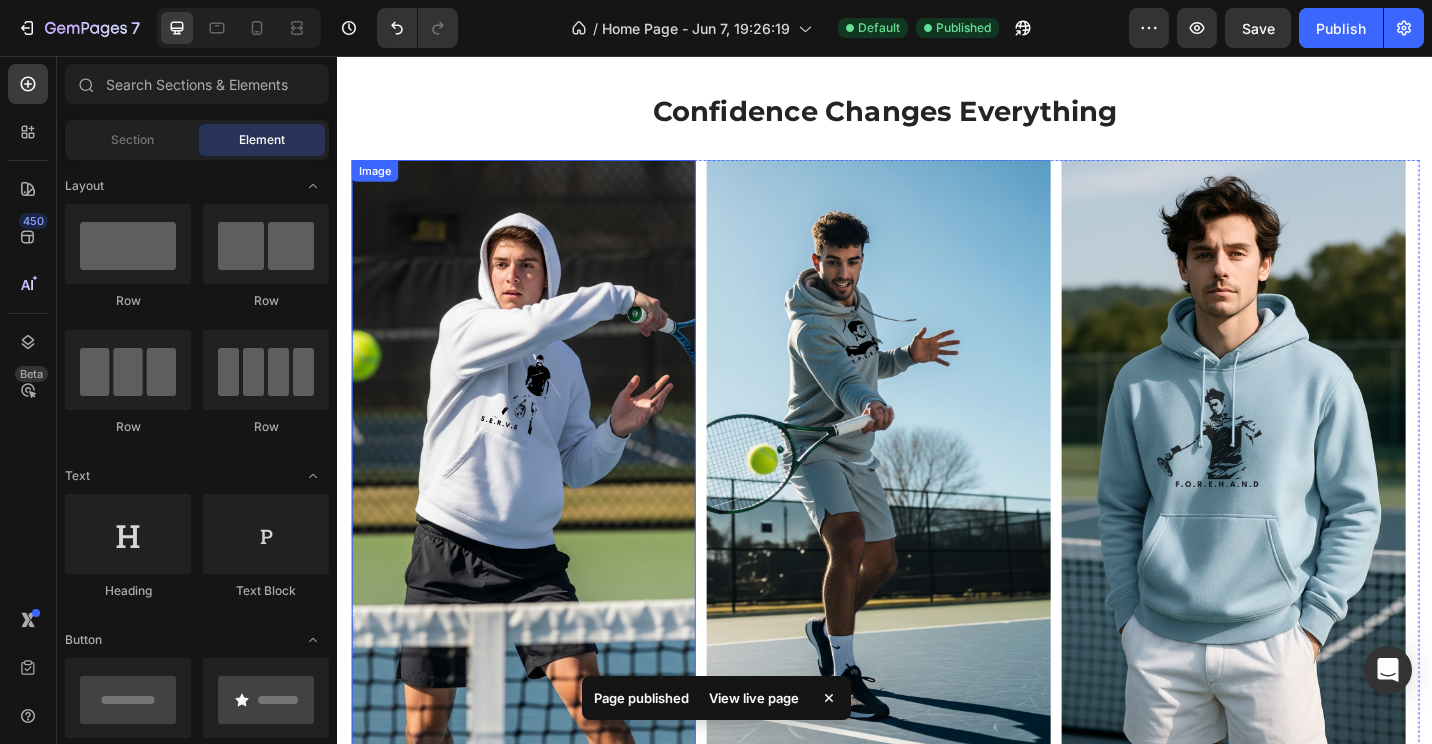 scroll, scrollTop: 3618, scrollLeft: 0, axis: vertical 